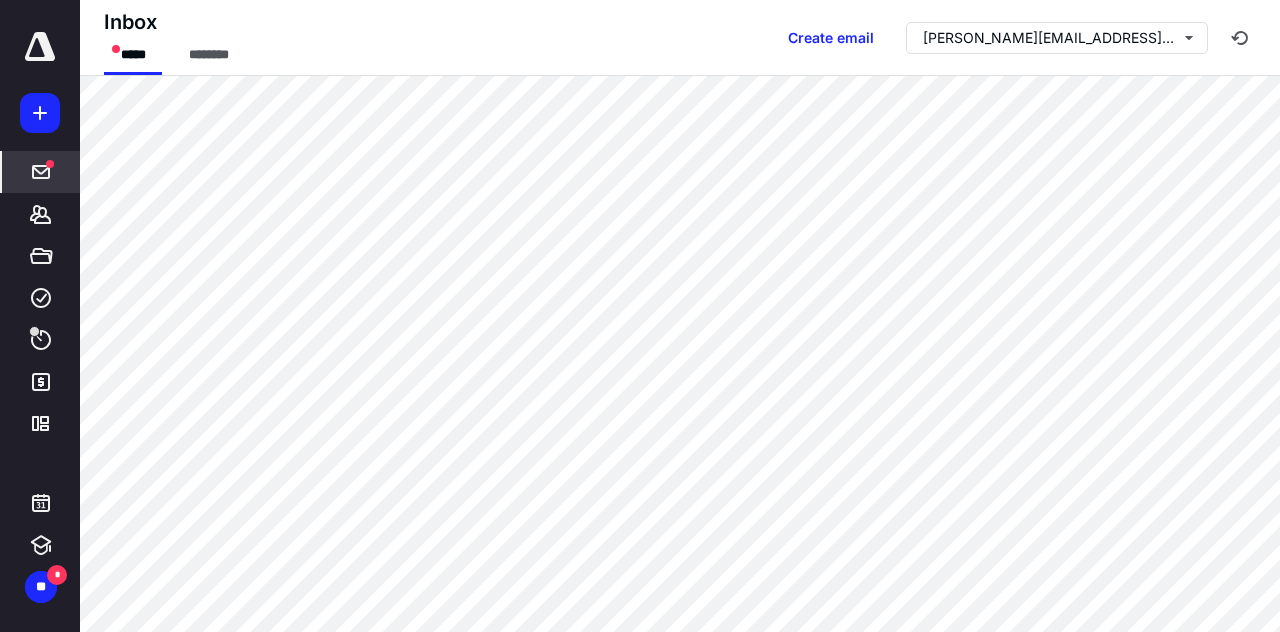 scroll, scrollTop: 0, scrollLeft: 0, axis: both 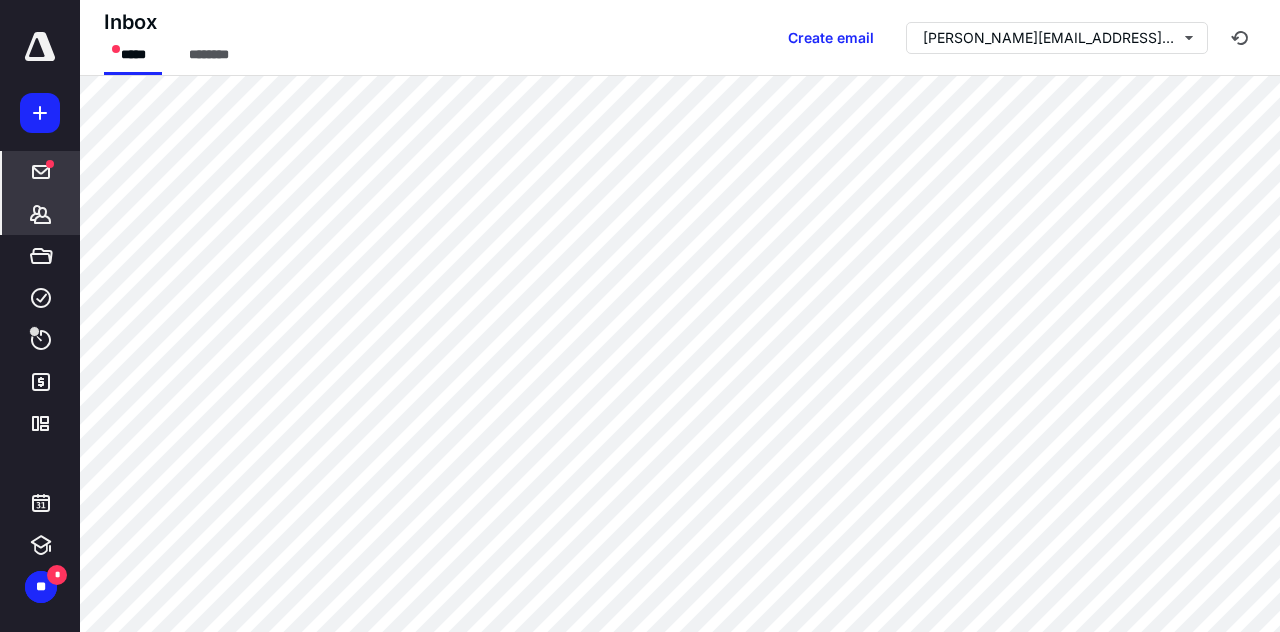 click on "*******" at bounding box center (41, 214) 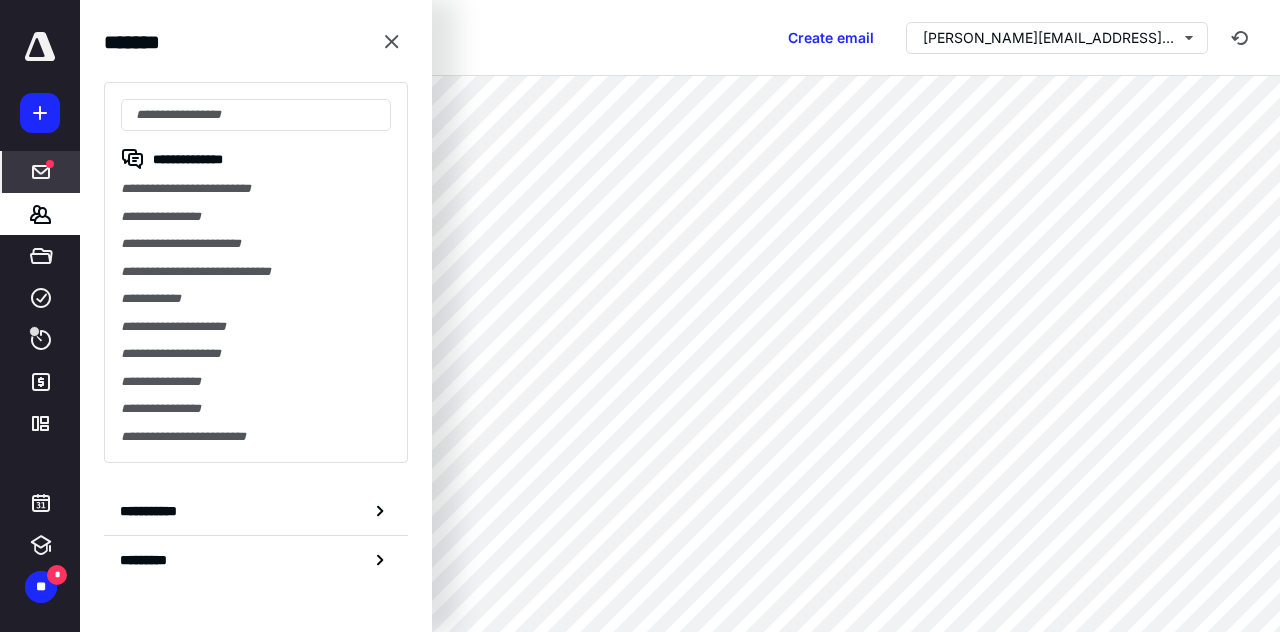 type on "*" 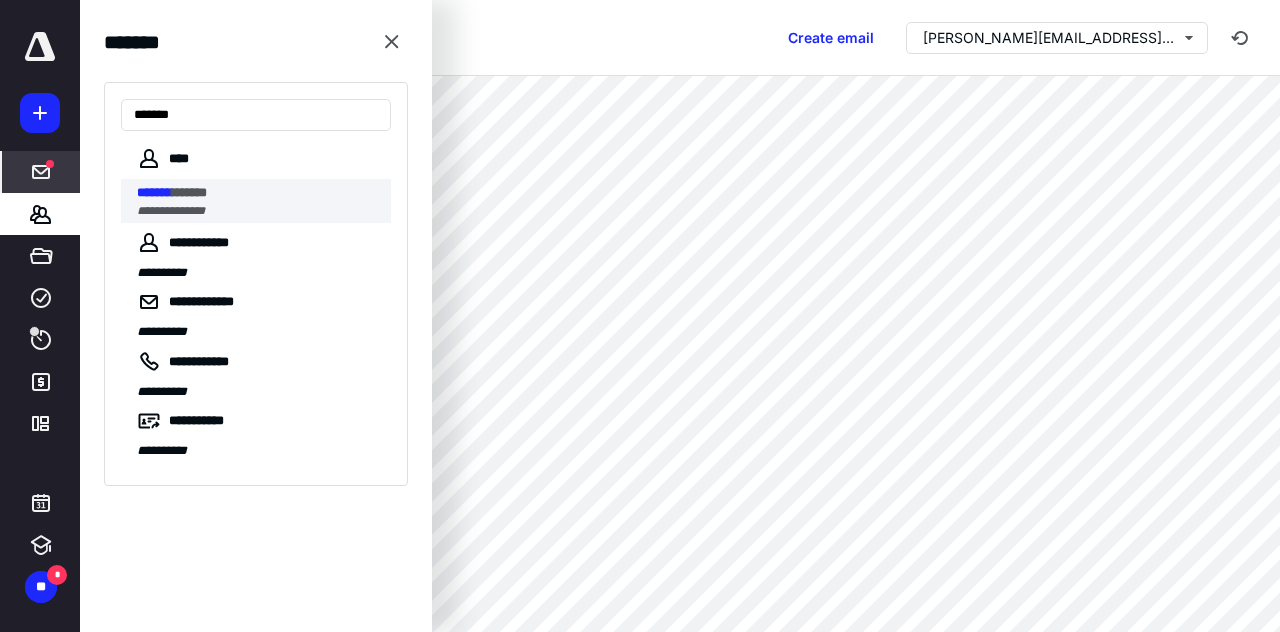 type on "*******" 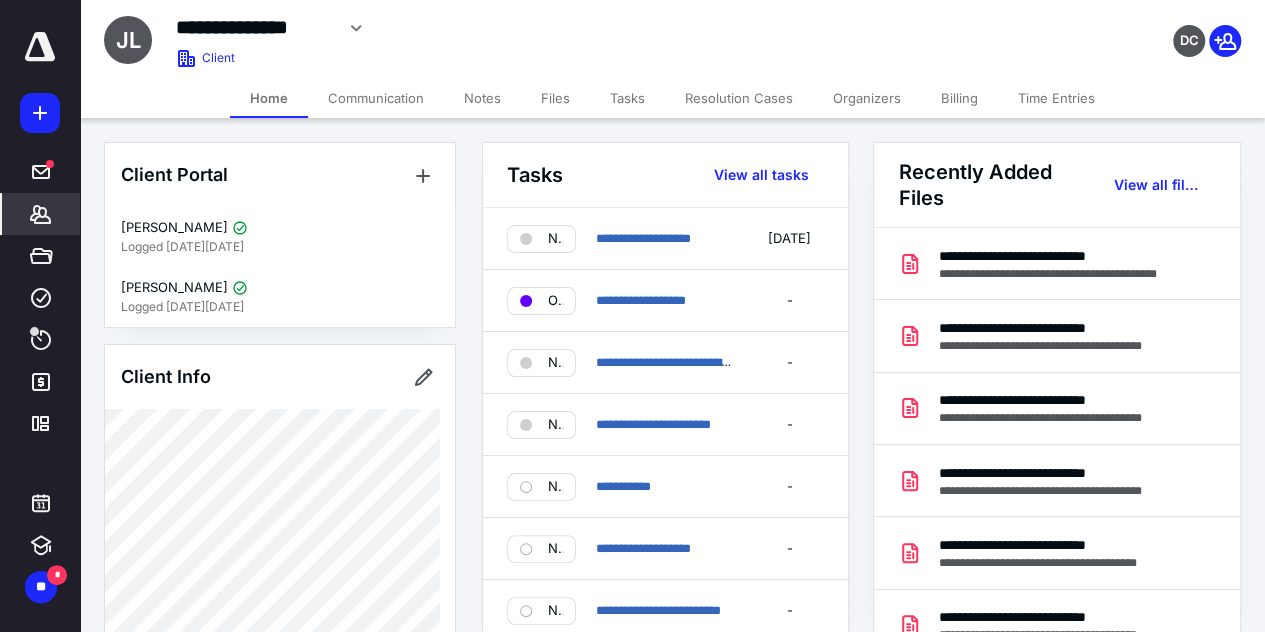click on "Files" at bounding box center [555, 98] 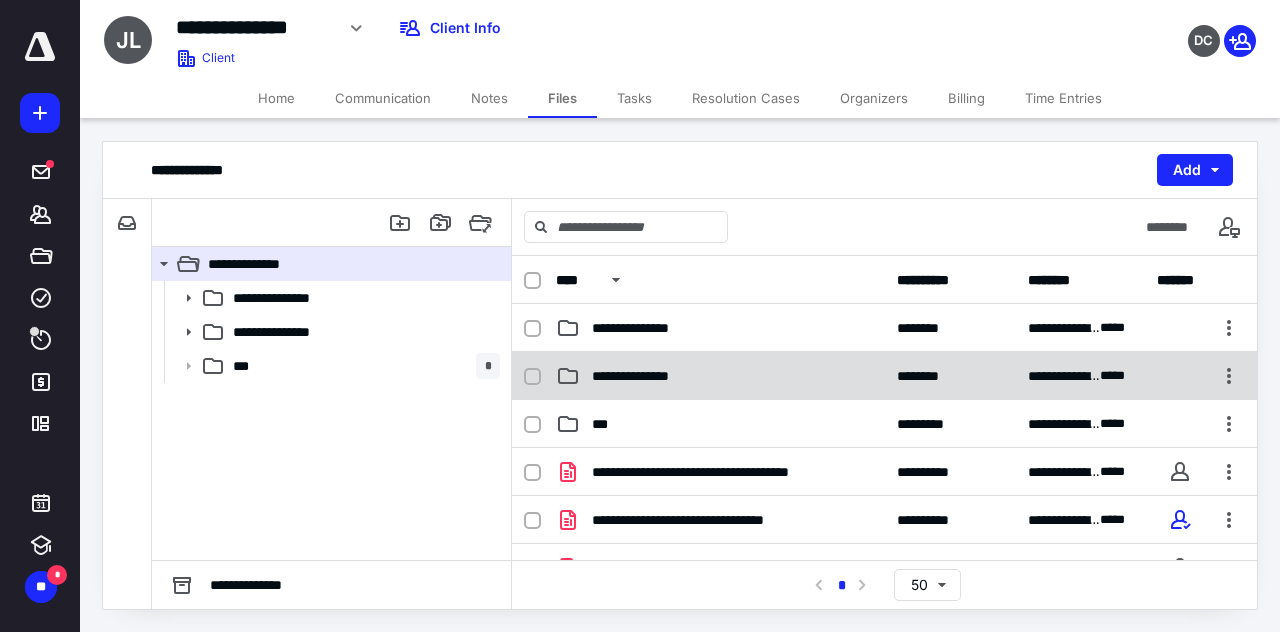 click on "**********" at bounding box center (659, 376) 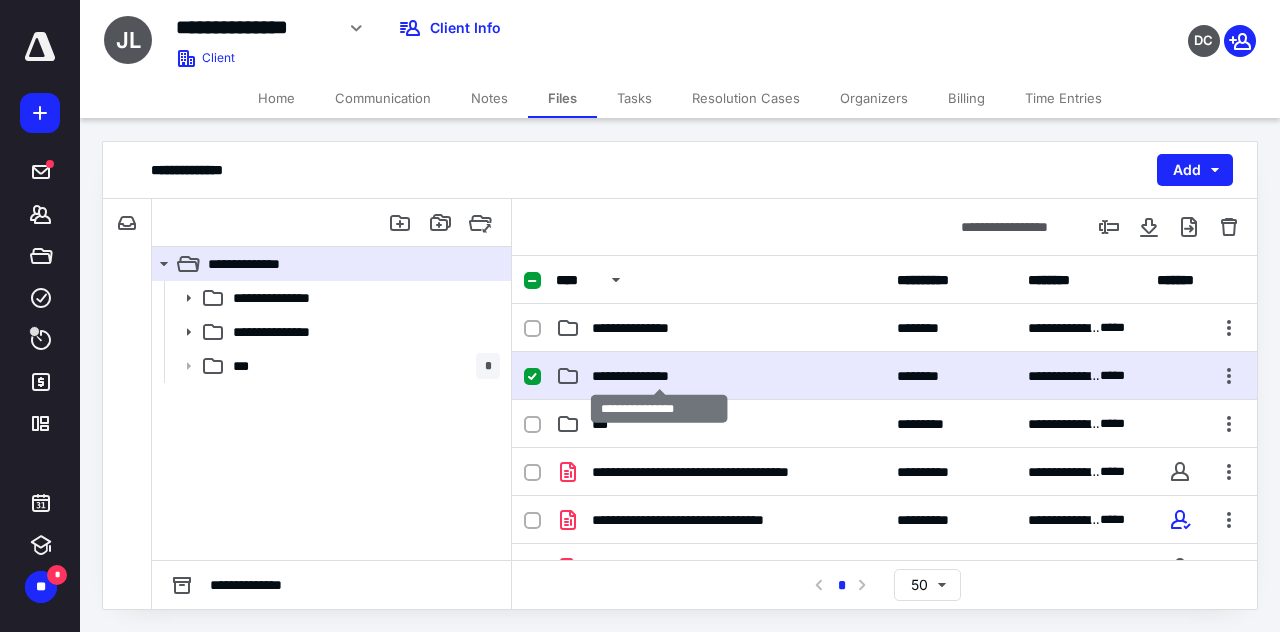 click on "**********" at bounding box center [659, 376] 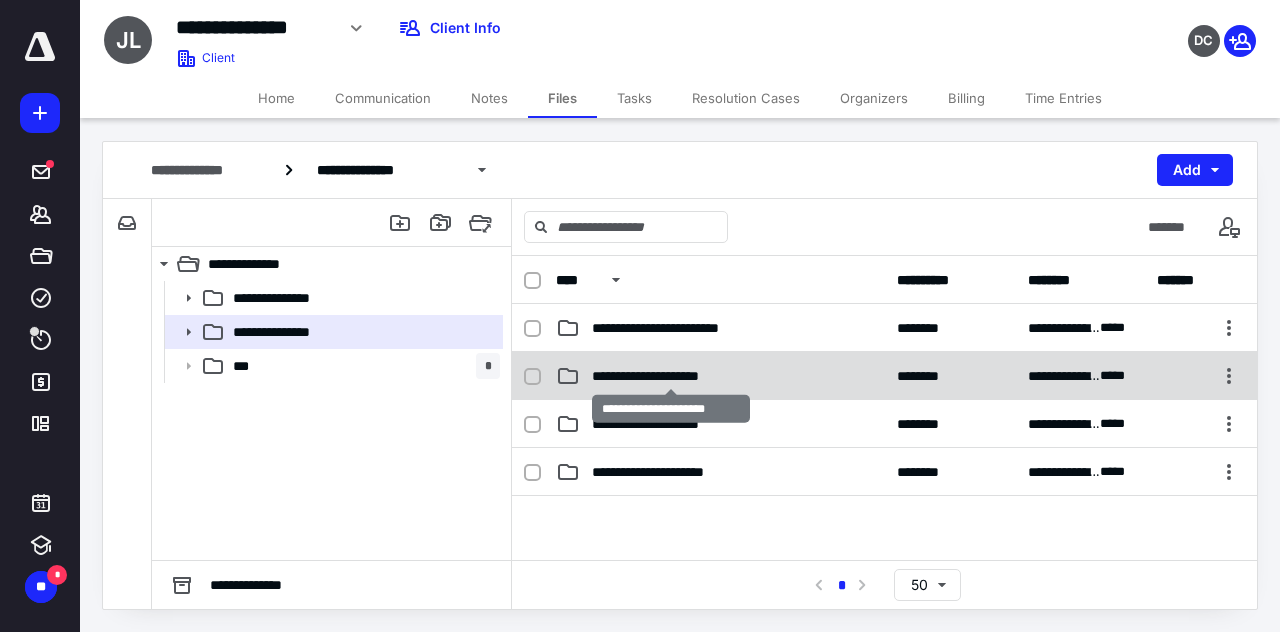 click on "**********" at bounding box center (671, 376) 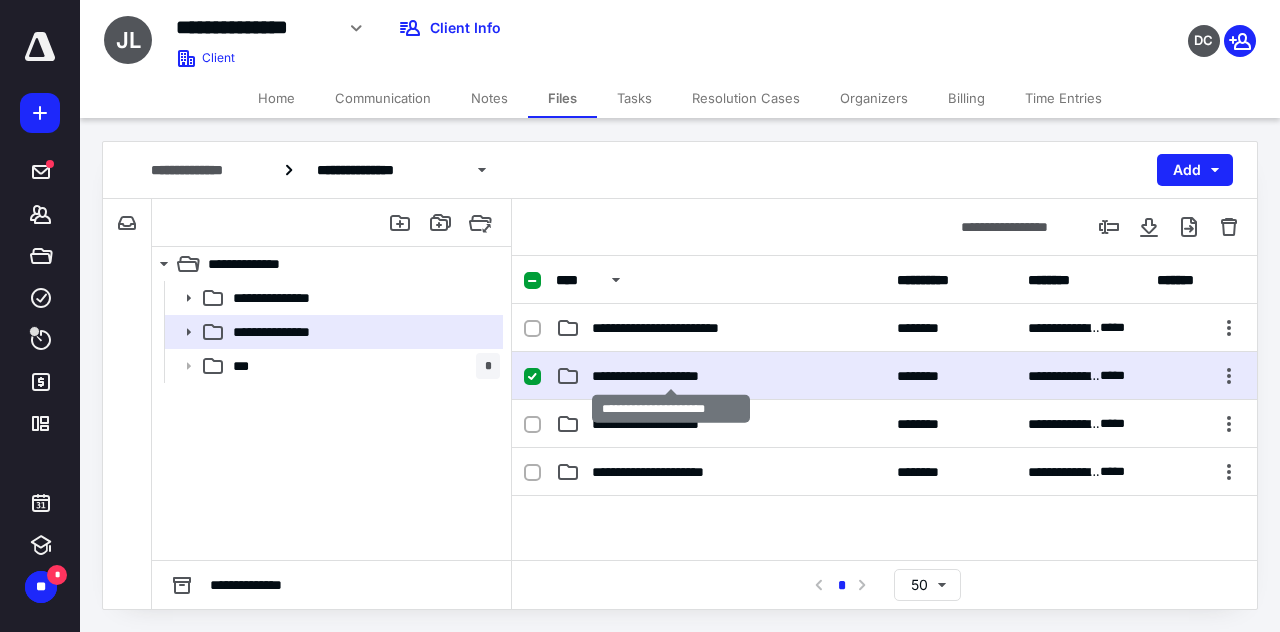 click on "**********" at bounding box center [671, 376] 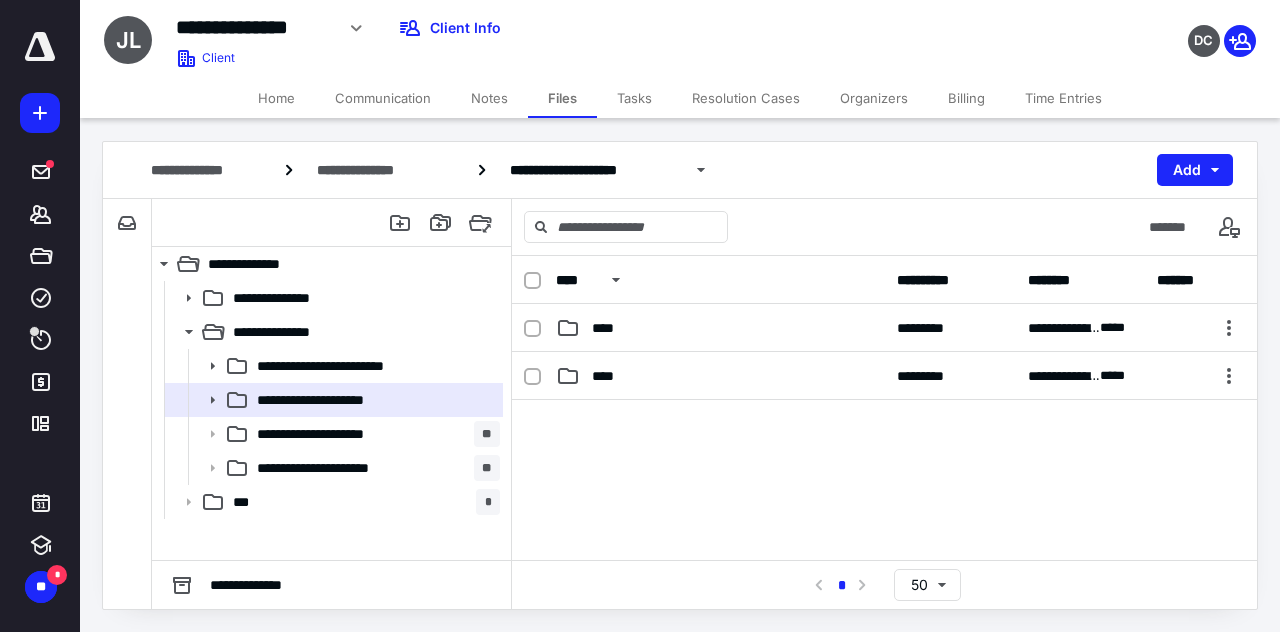 click on "****" at bounding box center [720, 376] 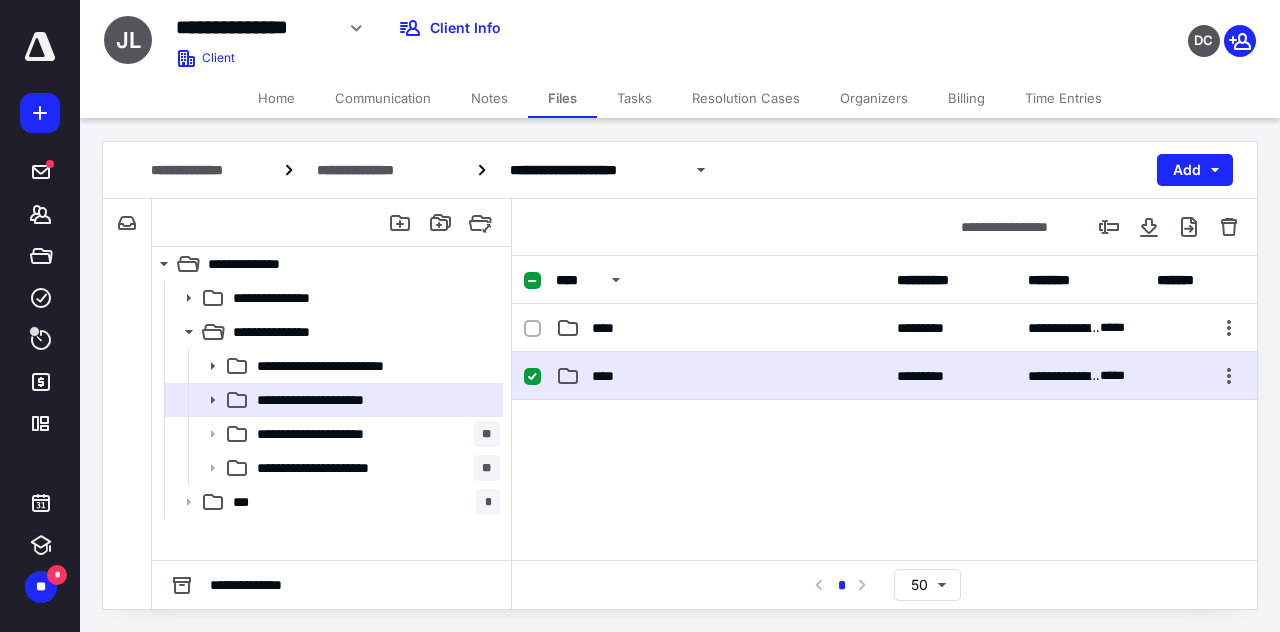 click on "****" at bounding box center (720, 376) 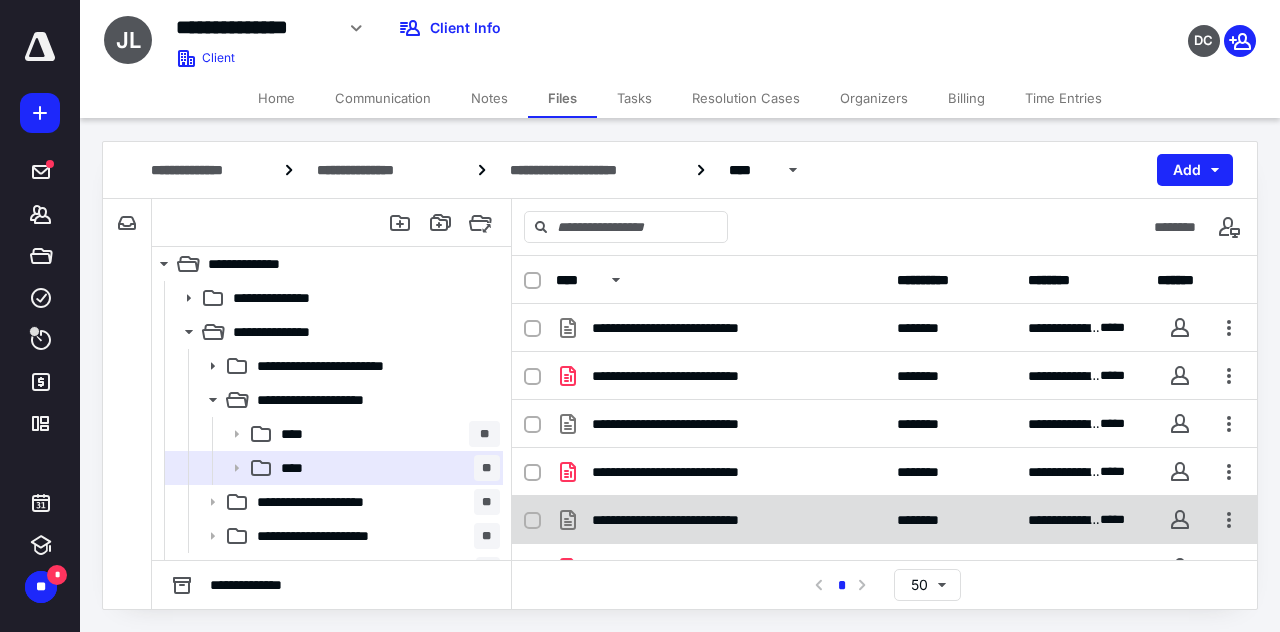 scroll, scrollTop: 266, scrollLeft: 0, axis: vertical 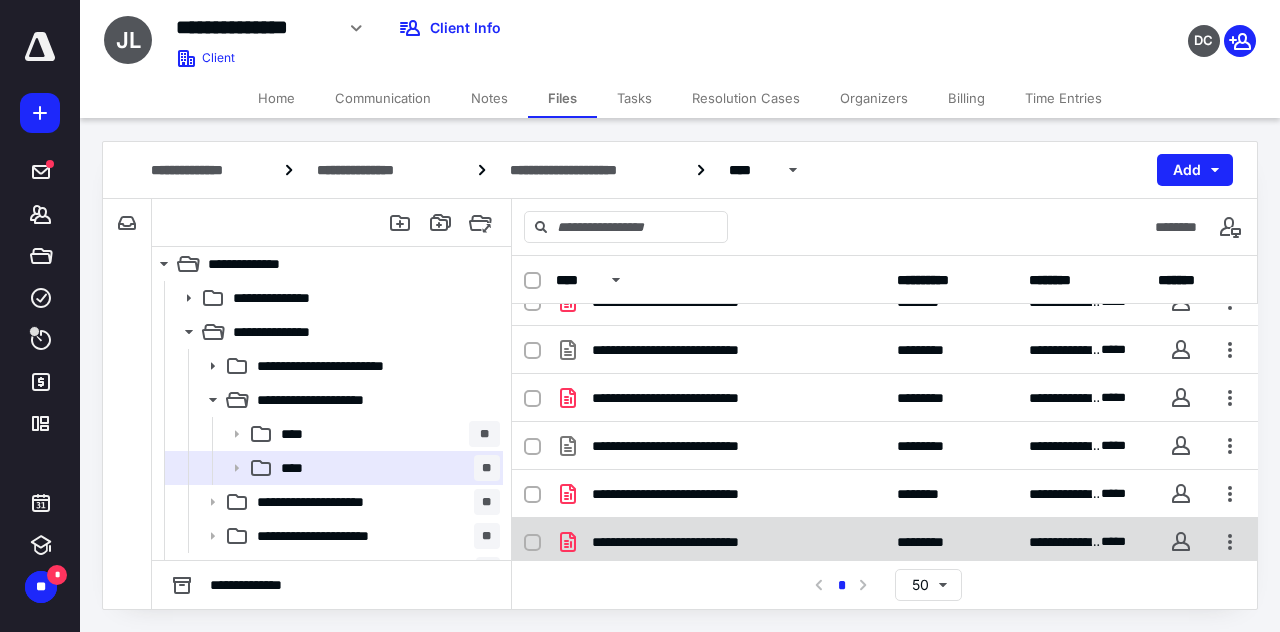click on "**********" at bounding box center [702, 542] 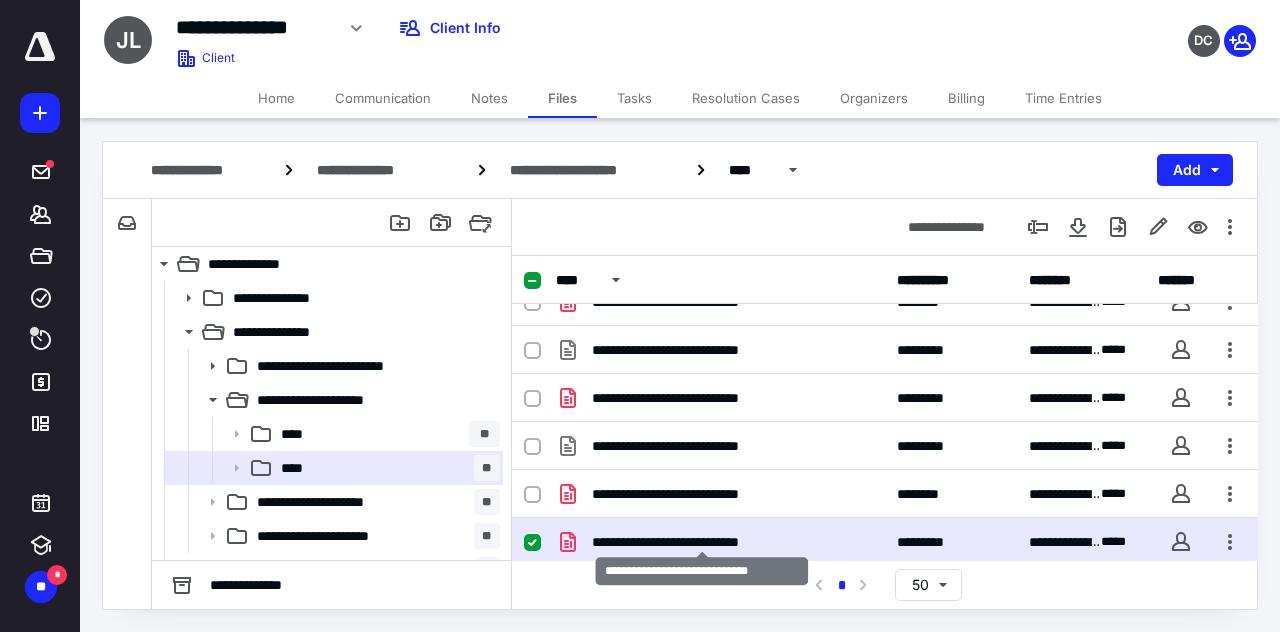 click on "**********" at bounding box center [702, 542] 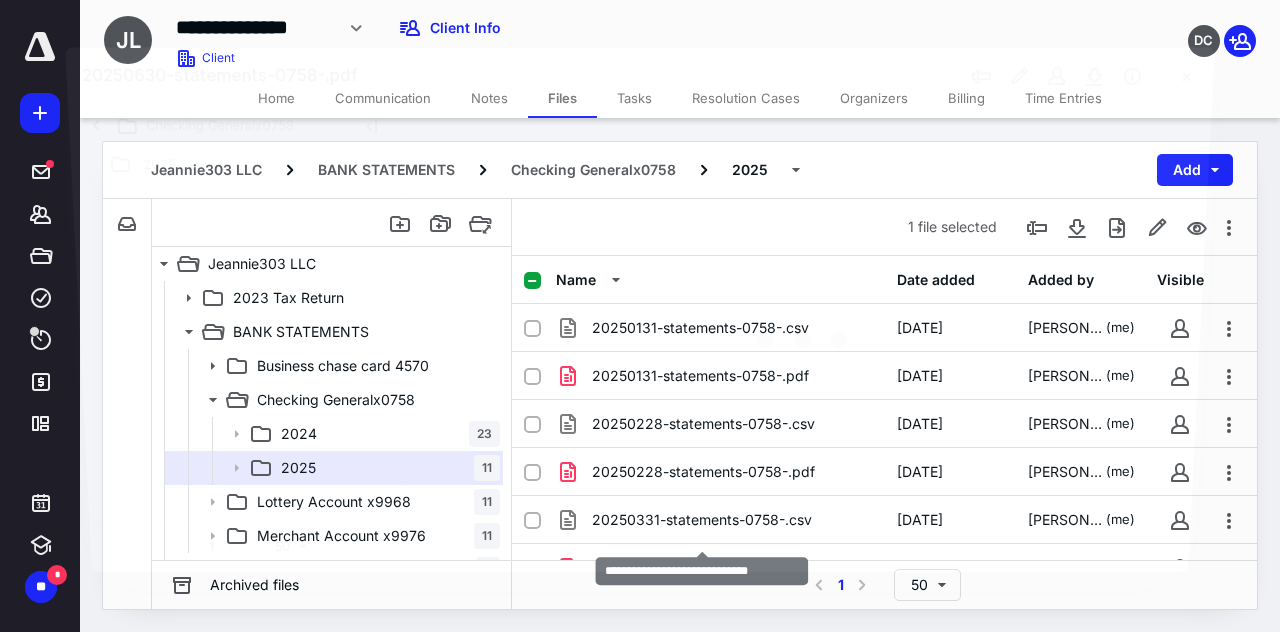 scroll, scrollTop: 266, scrollLeft: 0, axis: vertical 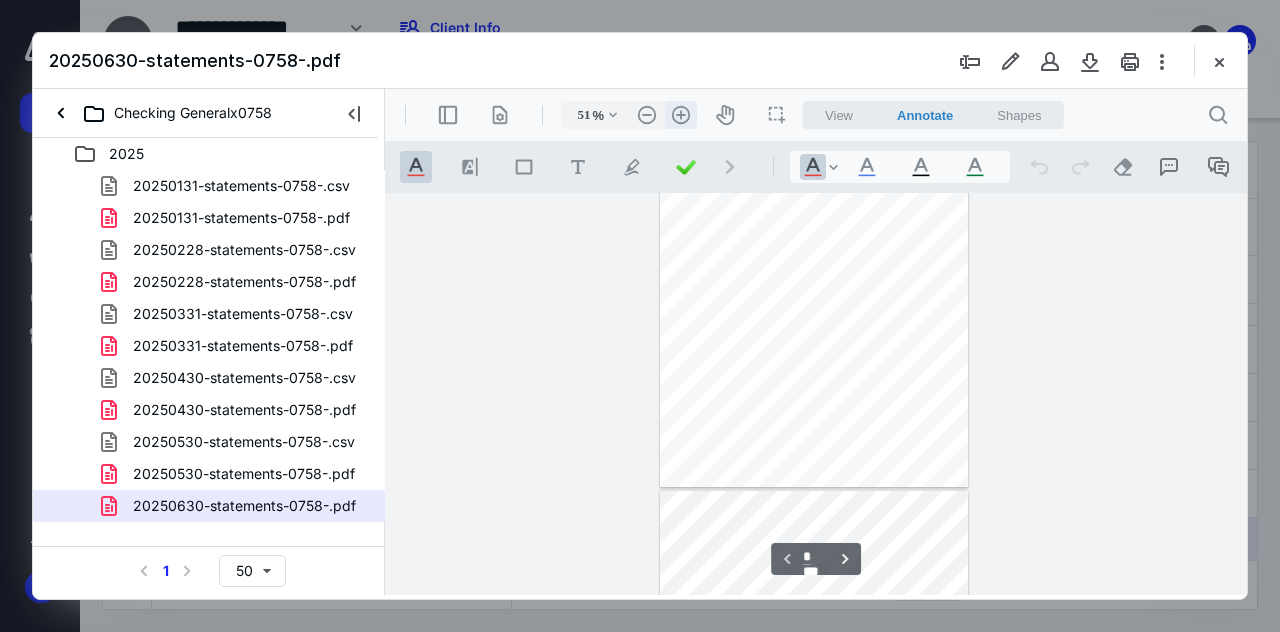 click on ".cls-1{fill:#abb0c4;} icon - header - zoom - in - line" at bounding box center (681, 115) 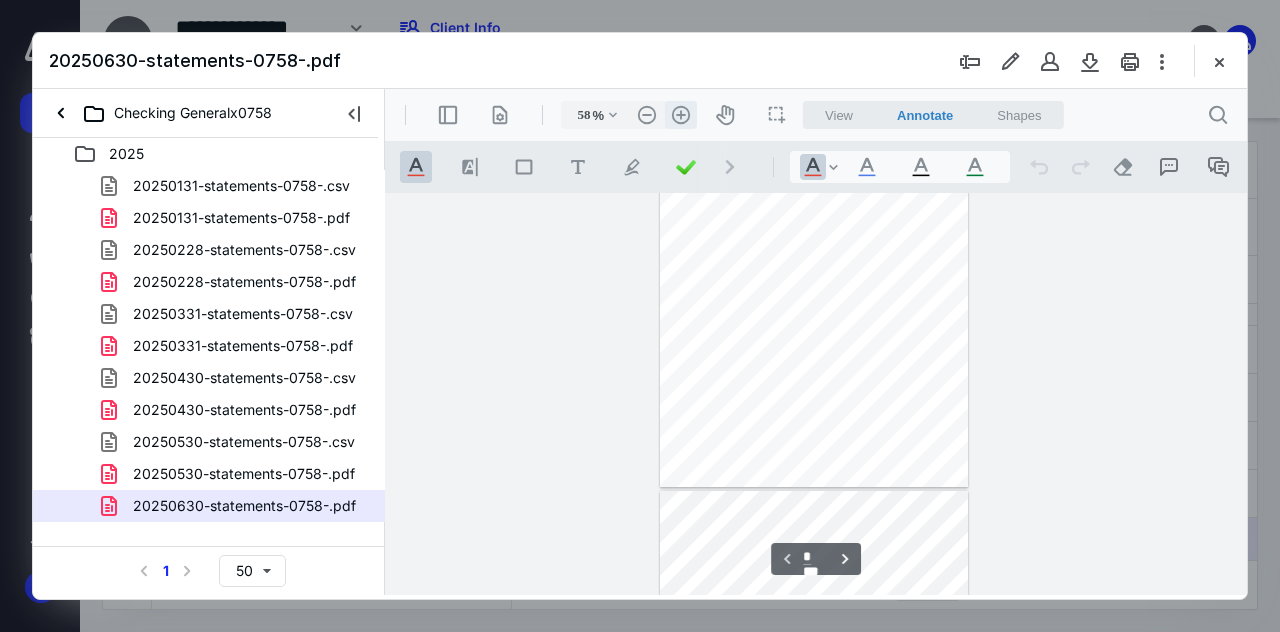 click on ".cls-1{fill:#abb0c4;} icon - header - zoom - in - line" at bounding box center (681, 115) 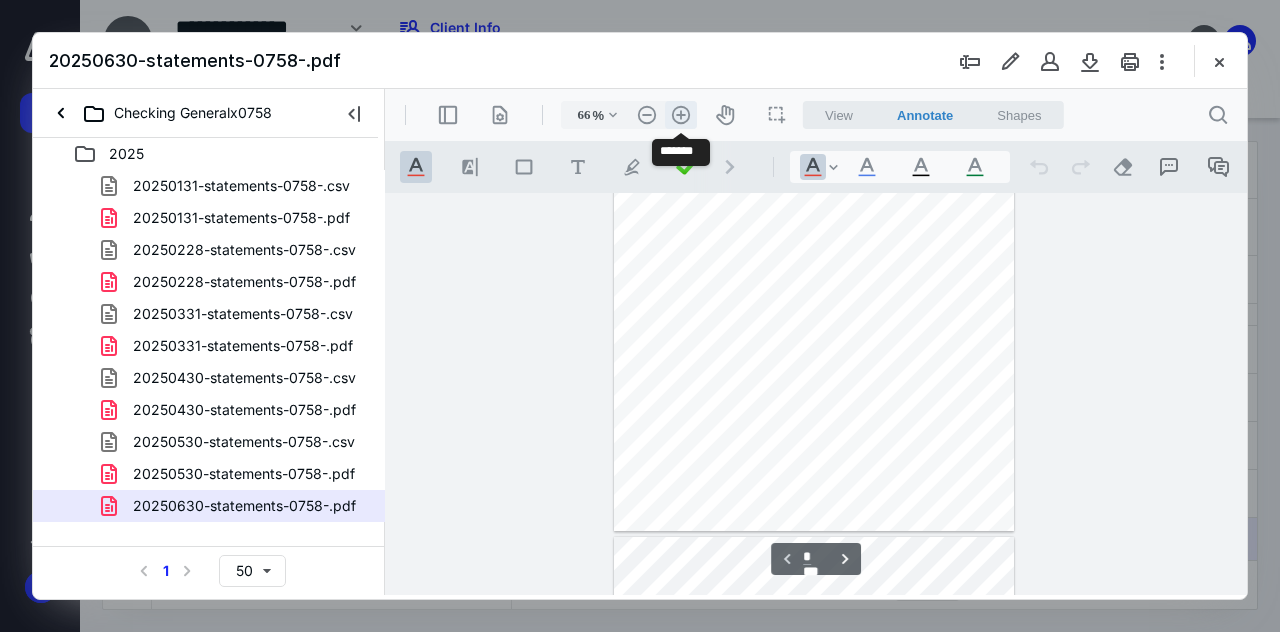 click on ".cls-1{fill:#abb0c4;} icon - header - zoom - in - line" at bounding box center (681, 115) 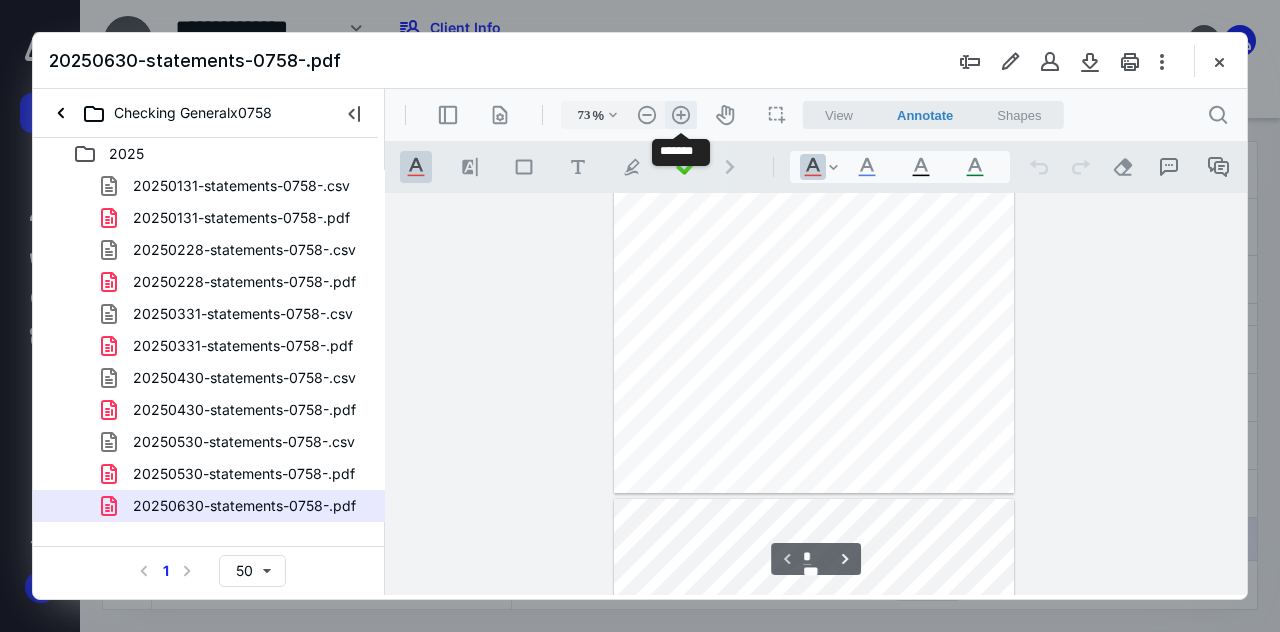 click on ".cls-1{fill:#abb0c4;} icon - header - zoom - in - line" at bounding box center [681, 115] 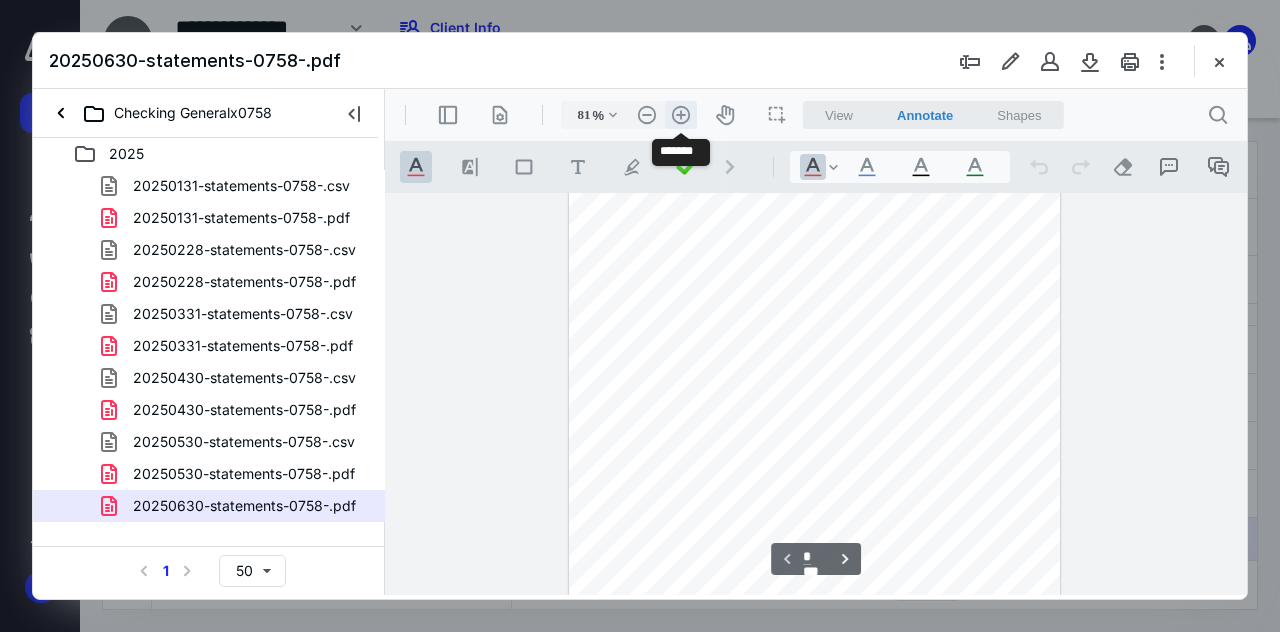 click on ".cls-1{fill:#abb0c4;} icon - header - zoom - in - line" at bounding box center [681, 115] 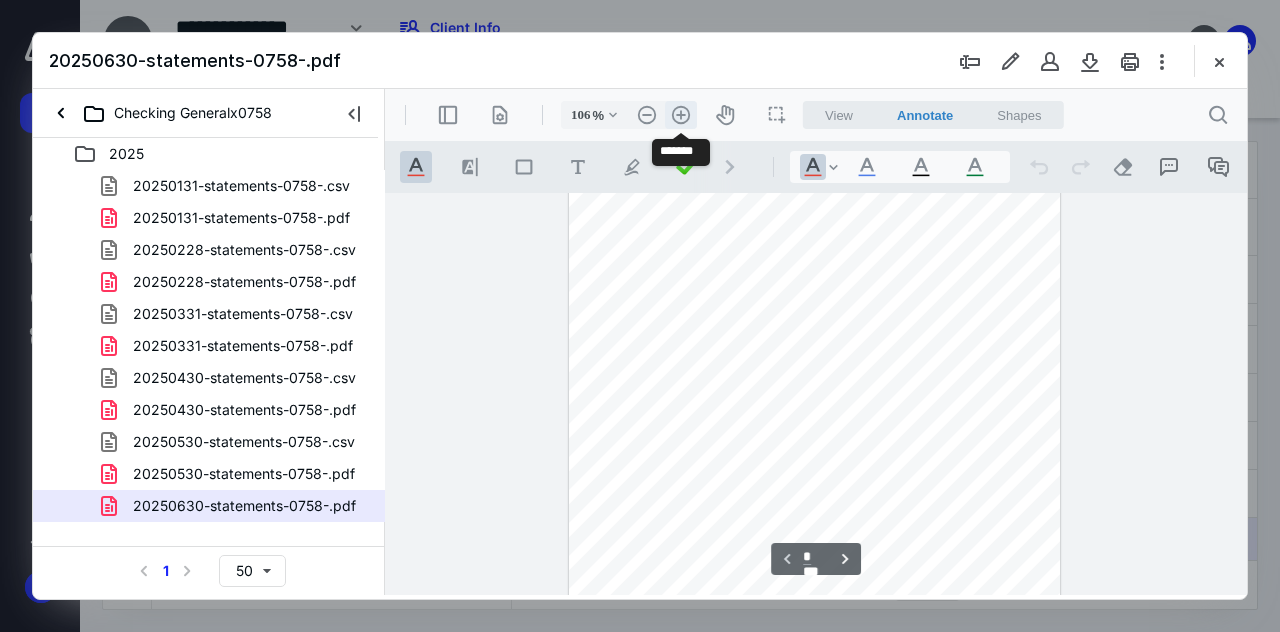 scroll, scrollTop: 384, scrollLeft: 0, axis: vertical 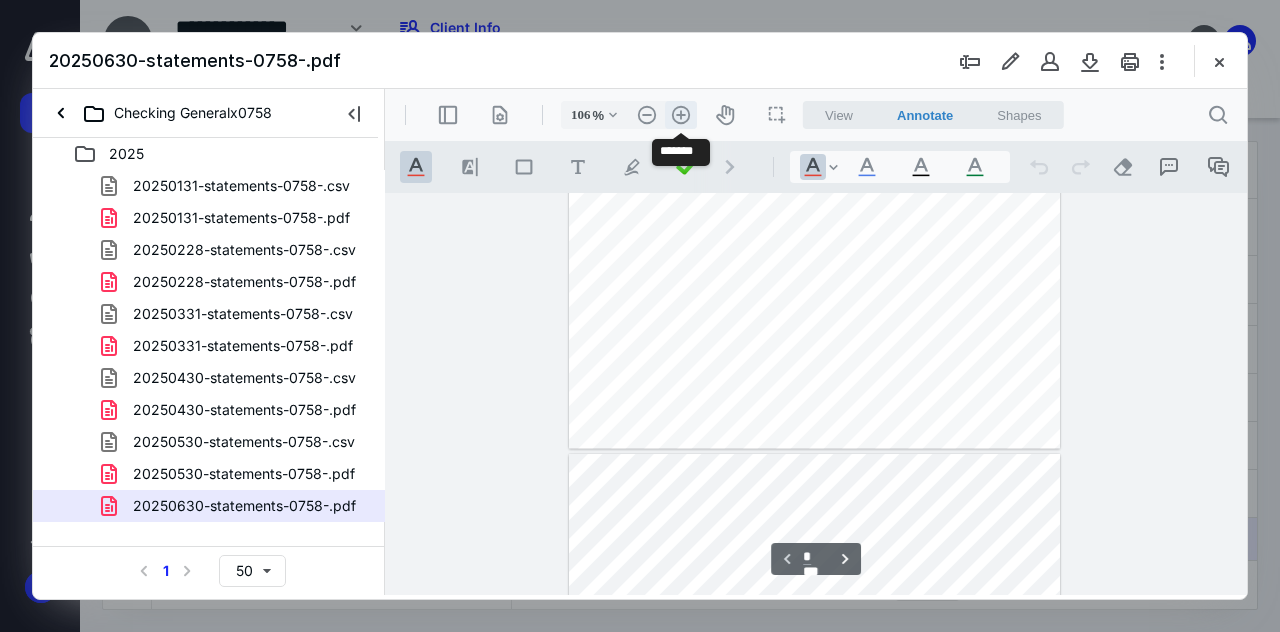 click on ".cls-1{fill:#abb0c4;} icon - header - zoom - in - line" at bounding box center (681, 115) 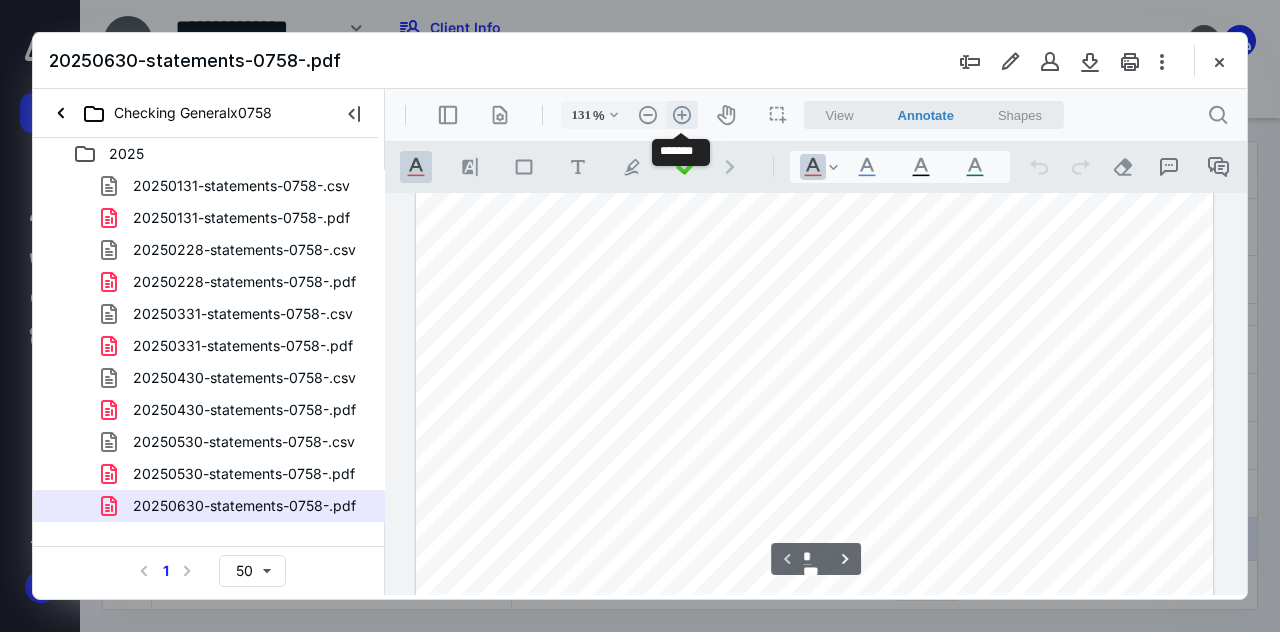 click on ".cls-1{fill:#abb0c4;} icon - header - zoom - in - line" at bounding box center (682, 115) 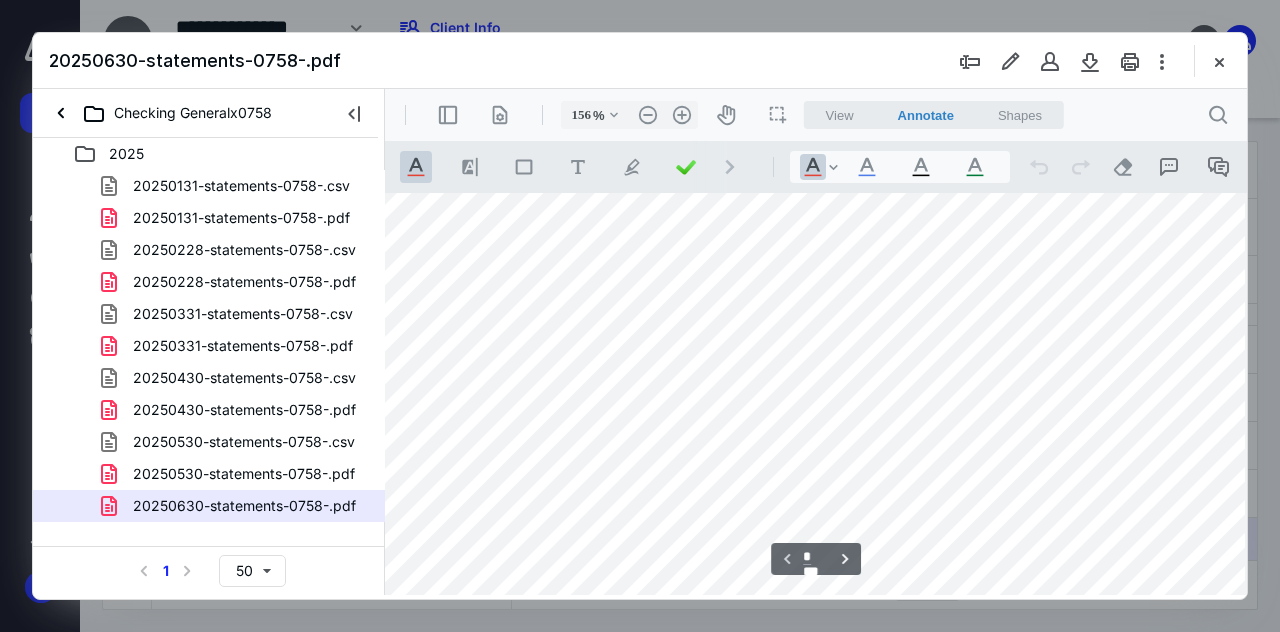 scroll, scrollTop: 425, scrollLeft: 55, axis: both 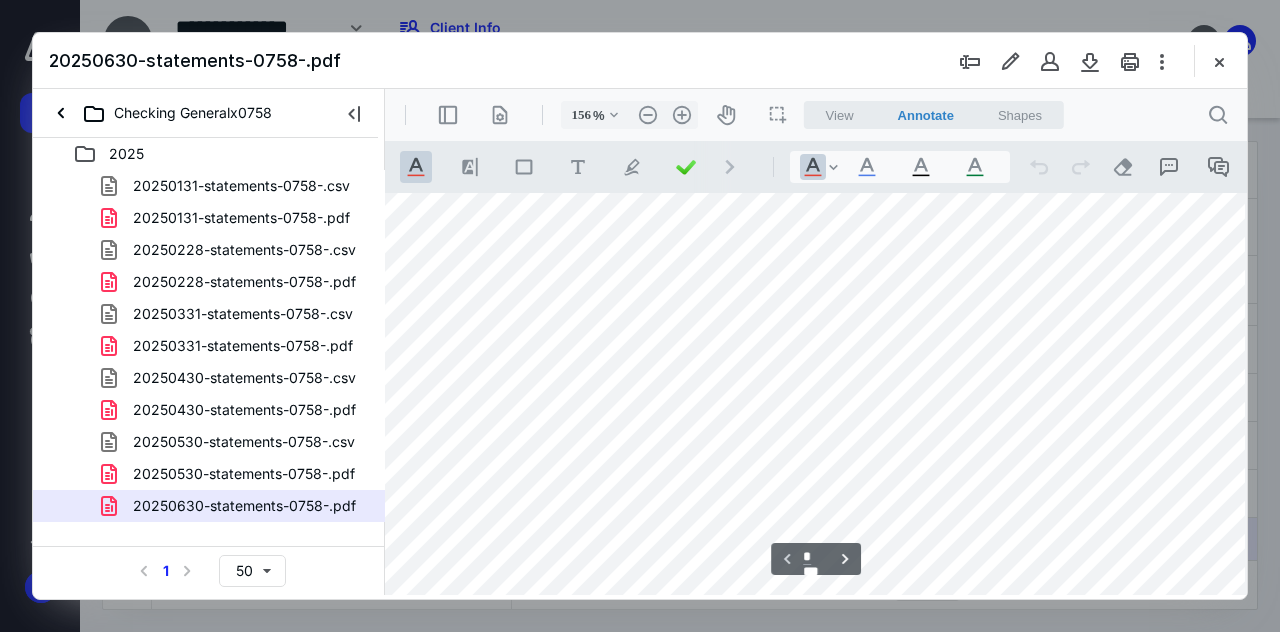 click at bounding box center [811, 389] 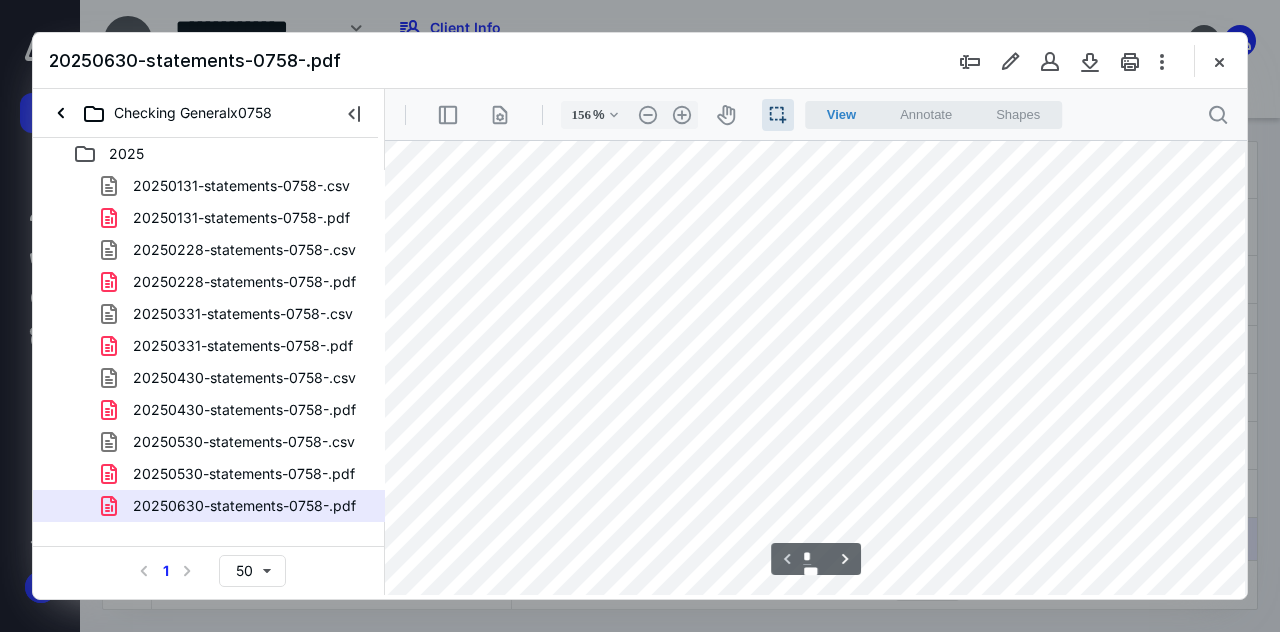 click at bounding box center [811, 337] 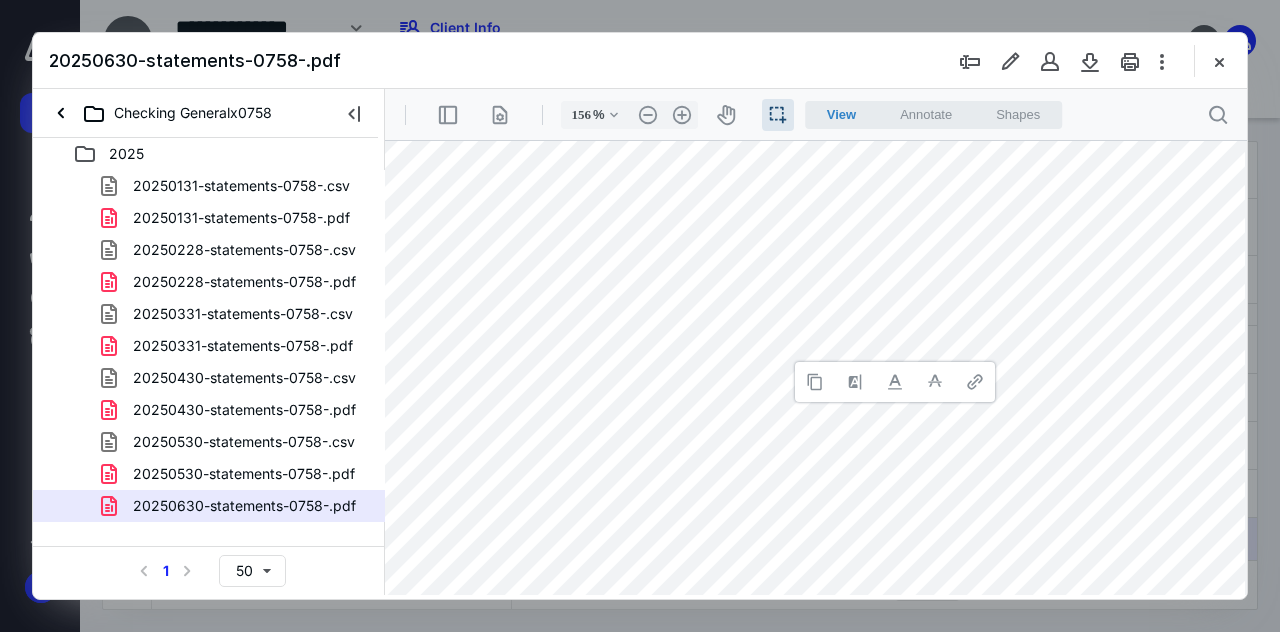 type 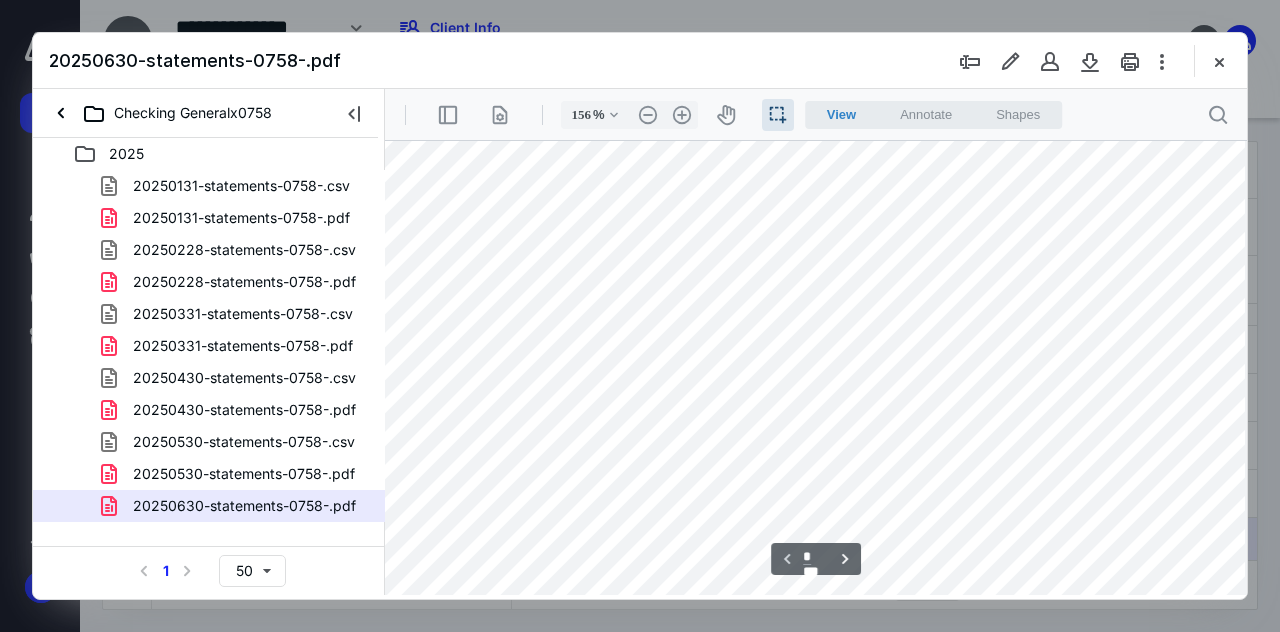 scroll, scrollTop: 313, scrollLeft: 55, axis: both 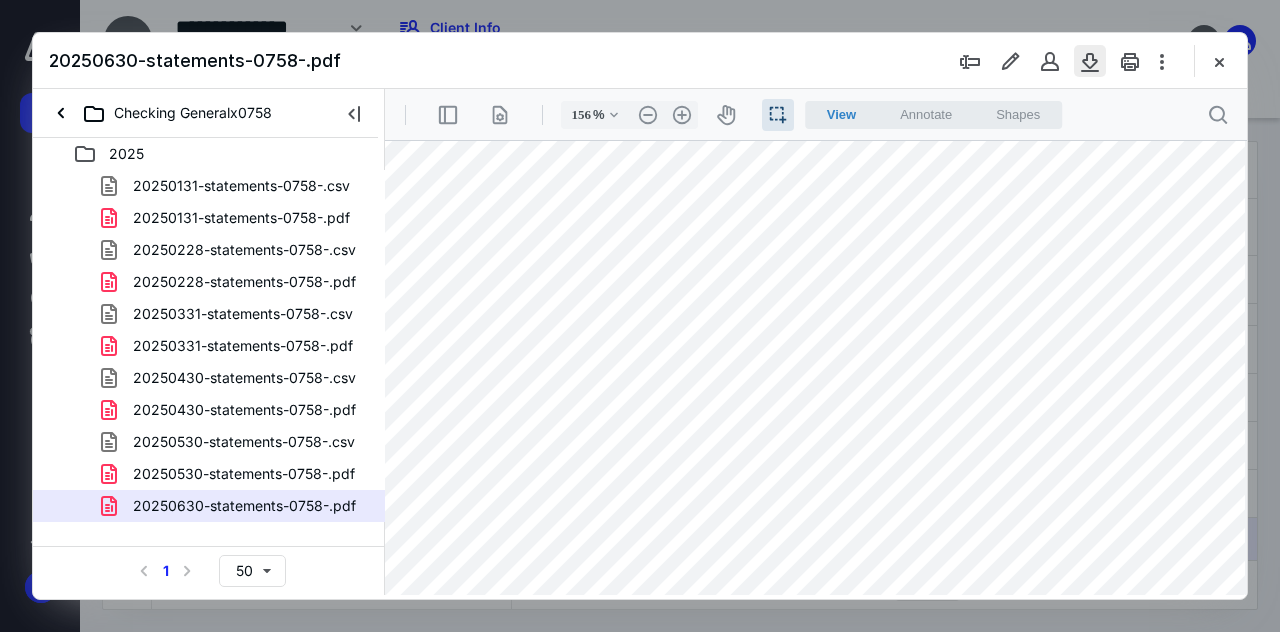 click at bounding box center [1090, 61] 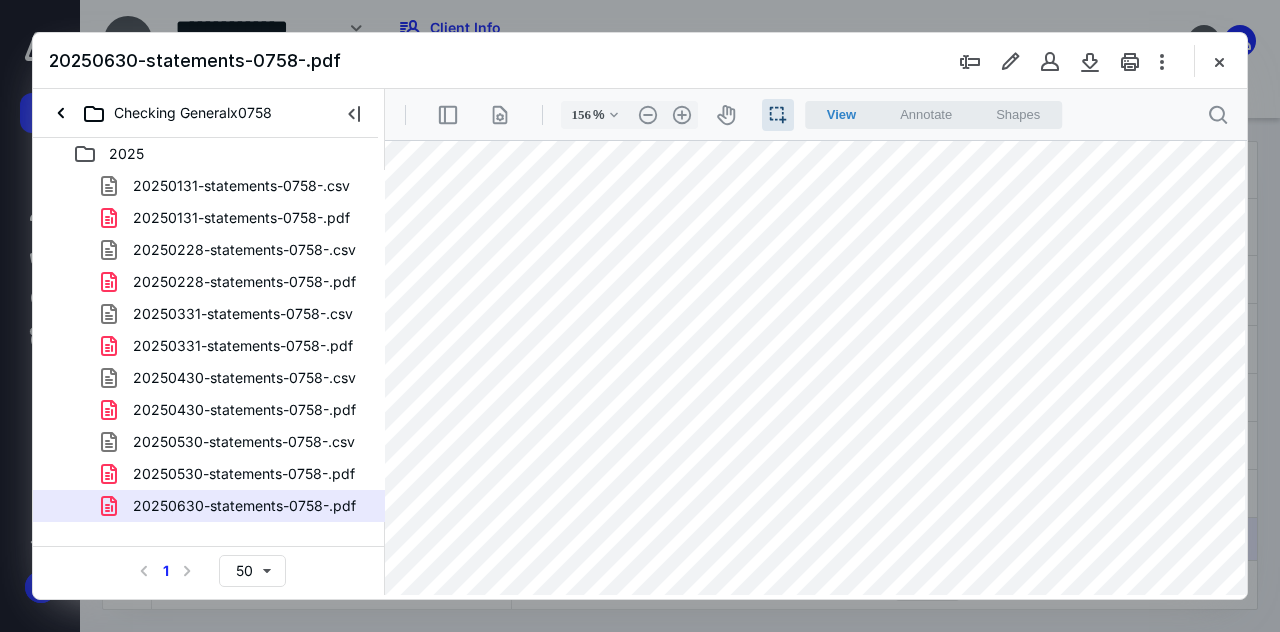 type 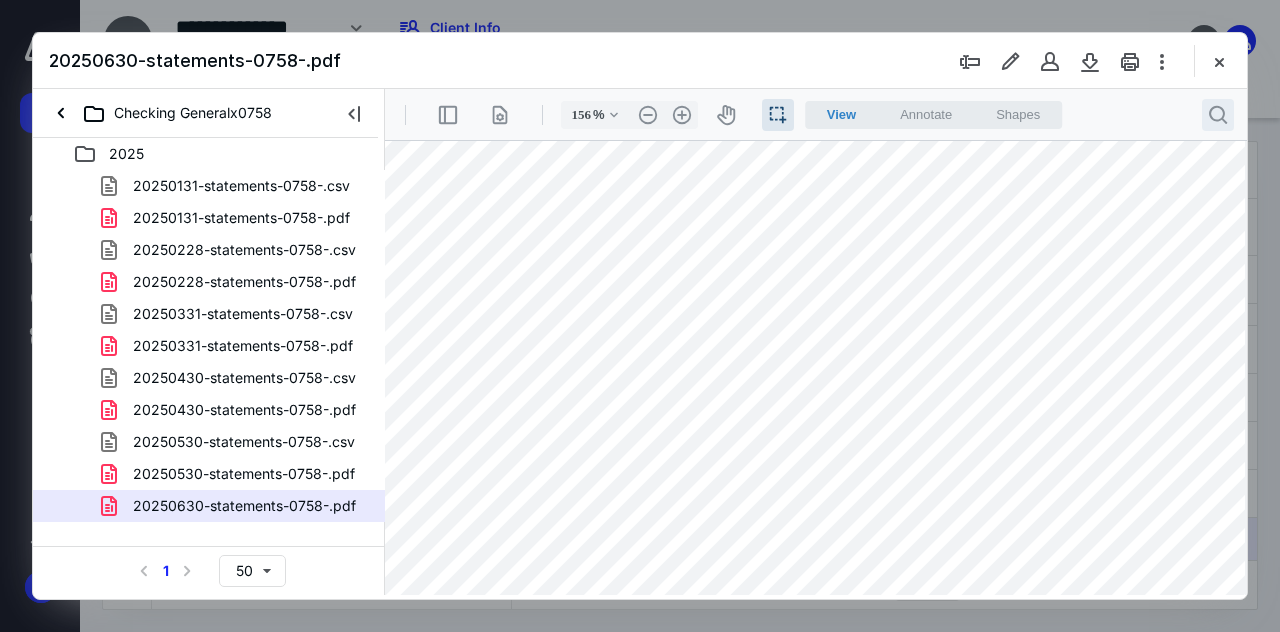 click on ".cls-1{fill:#abb0c4;} icon - header - search" at bounding box center (1218, 115) 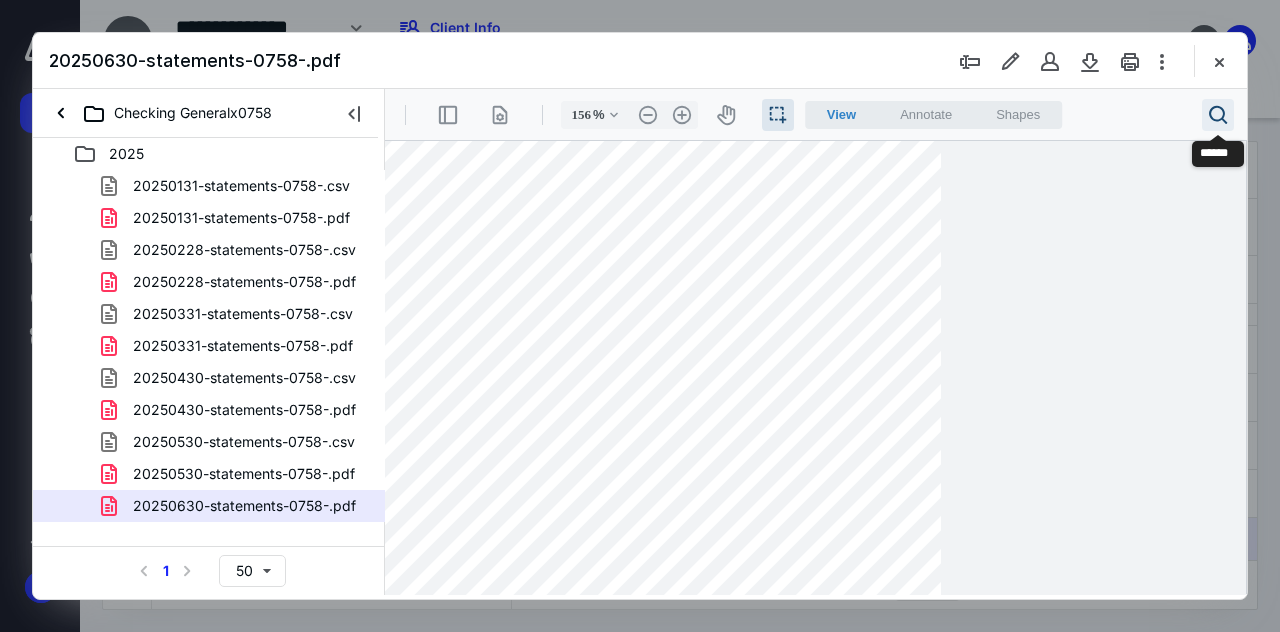 type 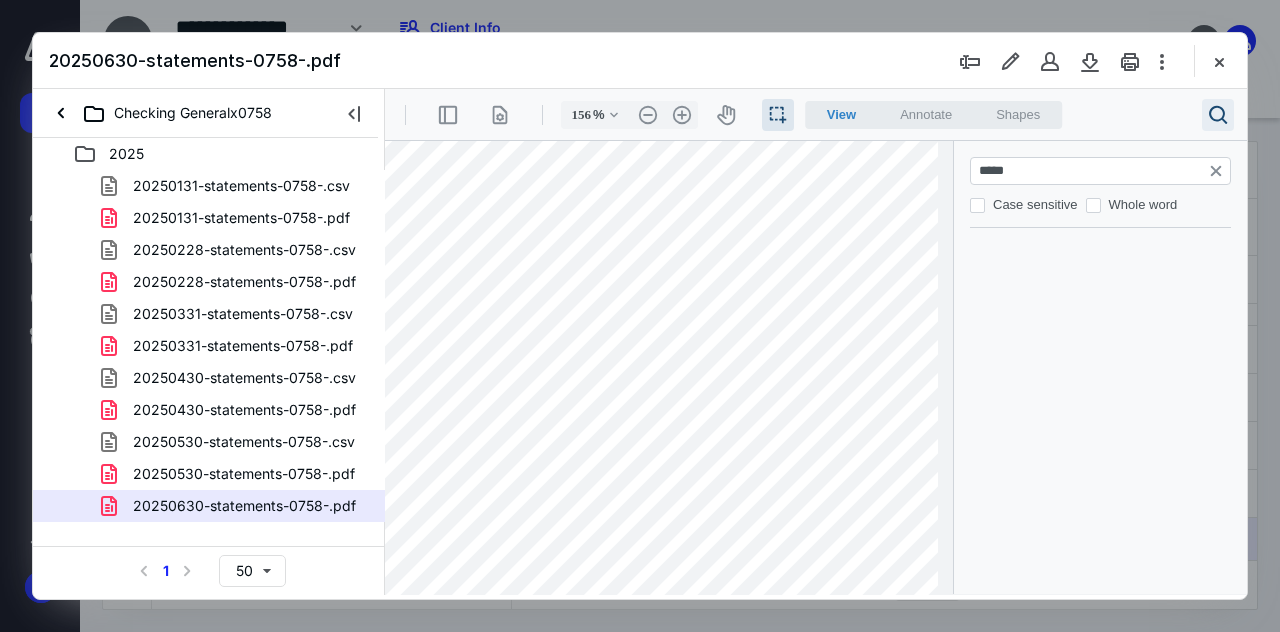 type on "******" 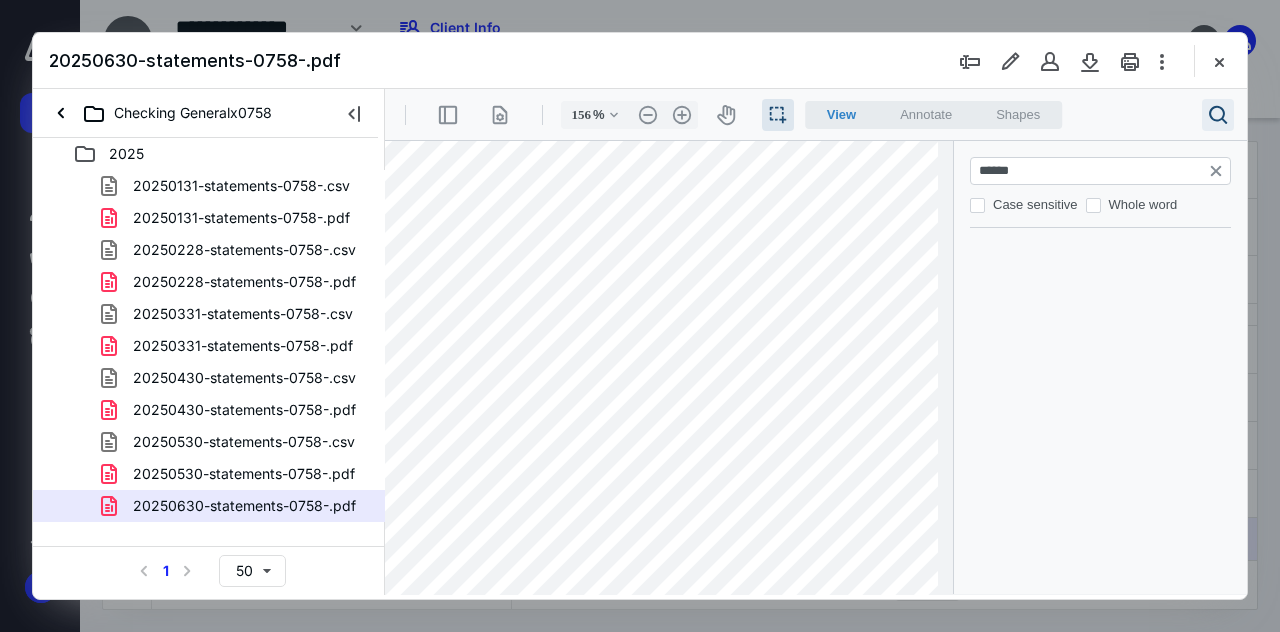type on "*" 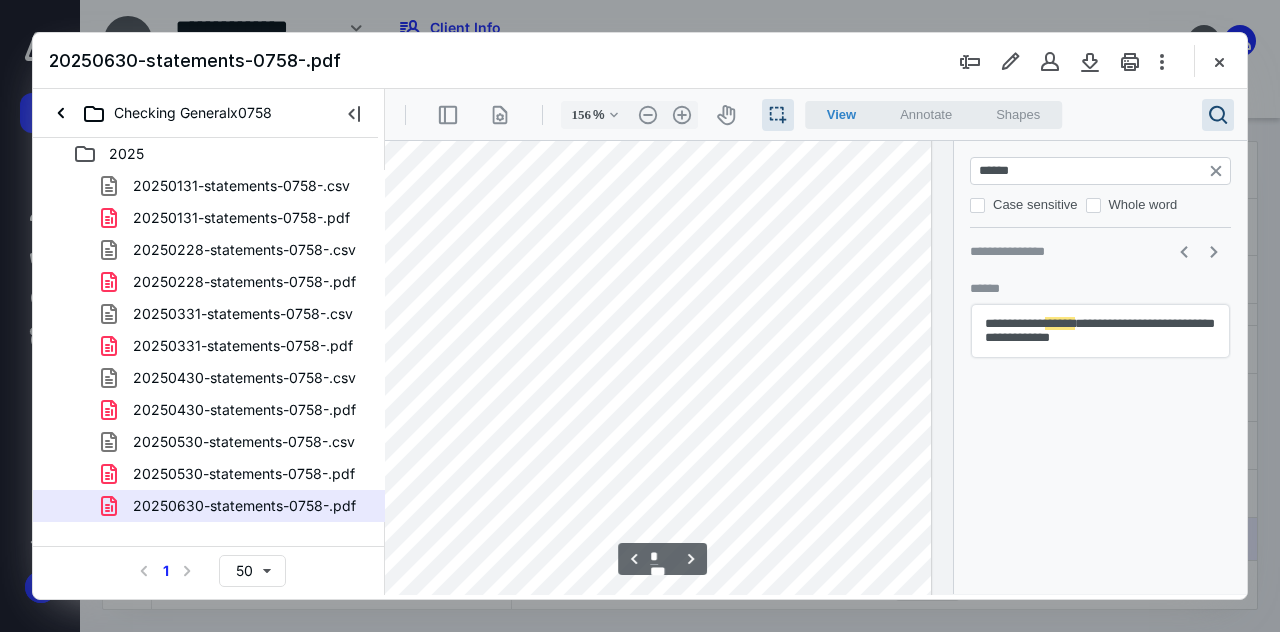 scroll, scrollTop: 3104, scrollLeft: 0, axis: vertical 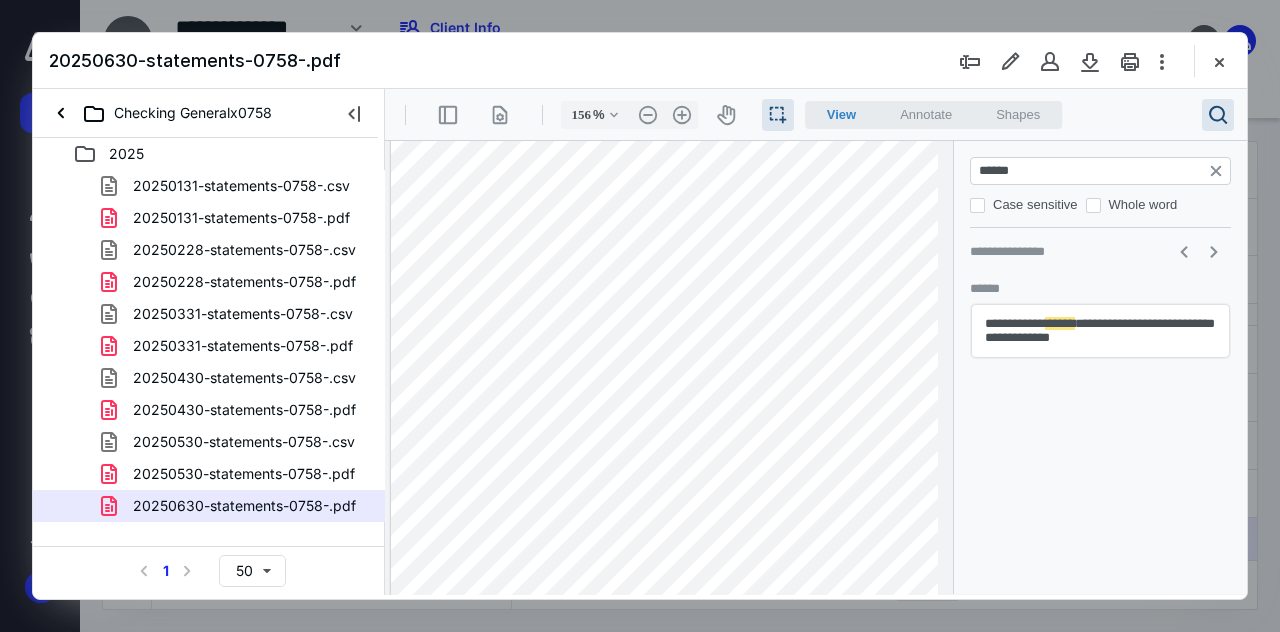 drag, startPoint x: 1025, startPoint y: 163, endPoint x: 954, endPoint y: 164, distance: 71.00704 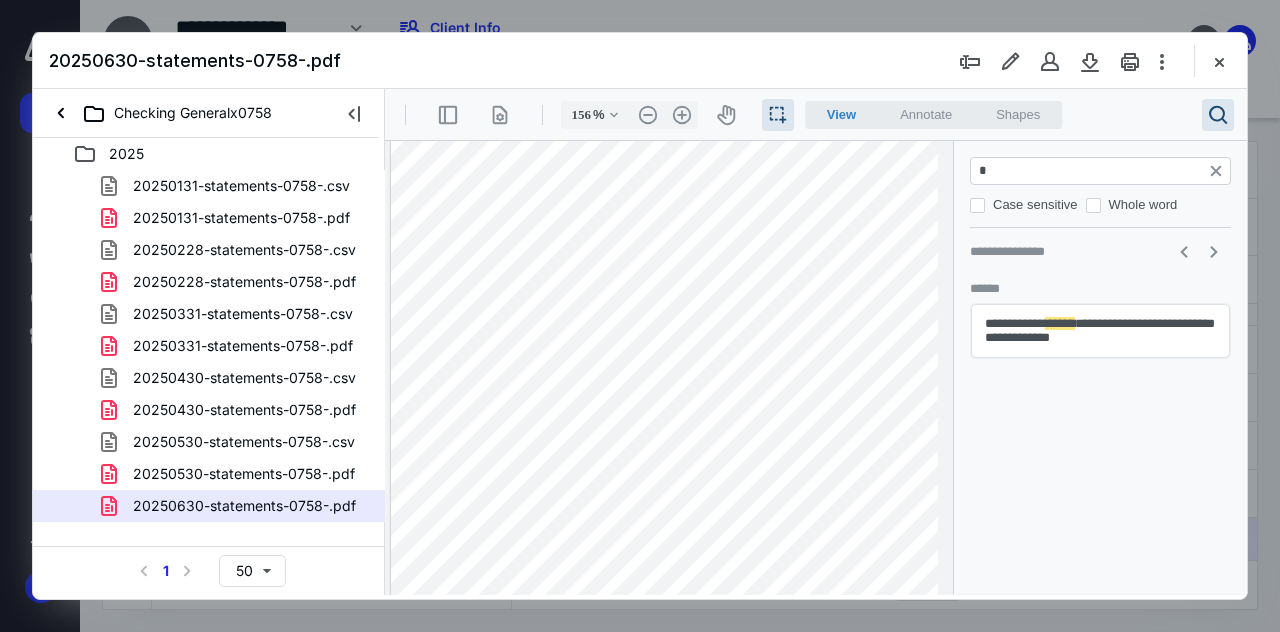type on "**" 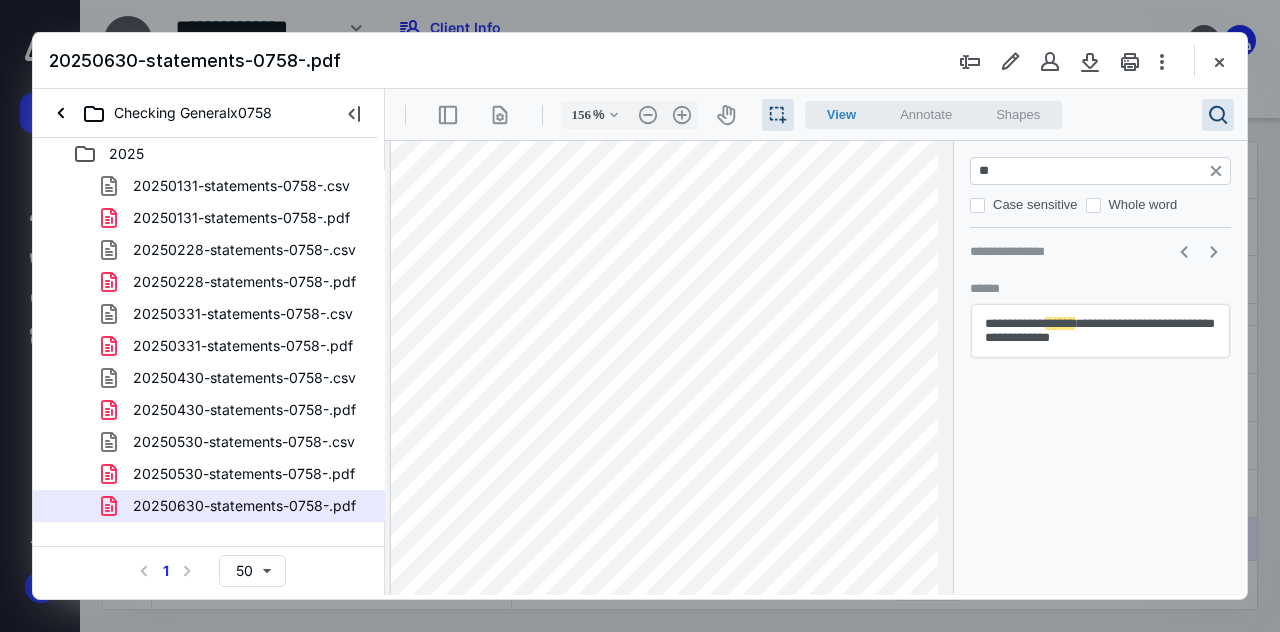 type on "*" 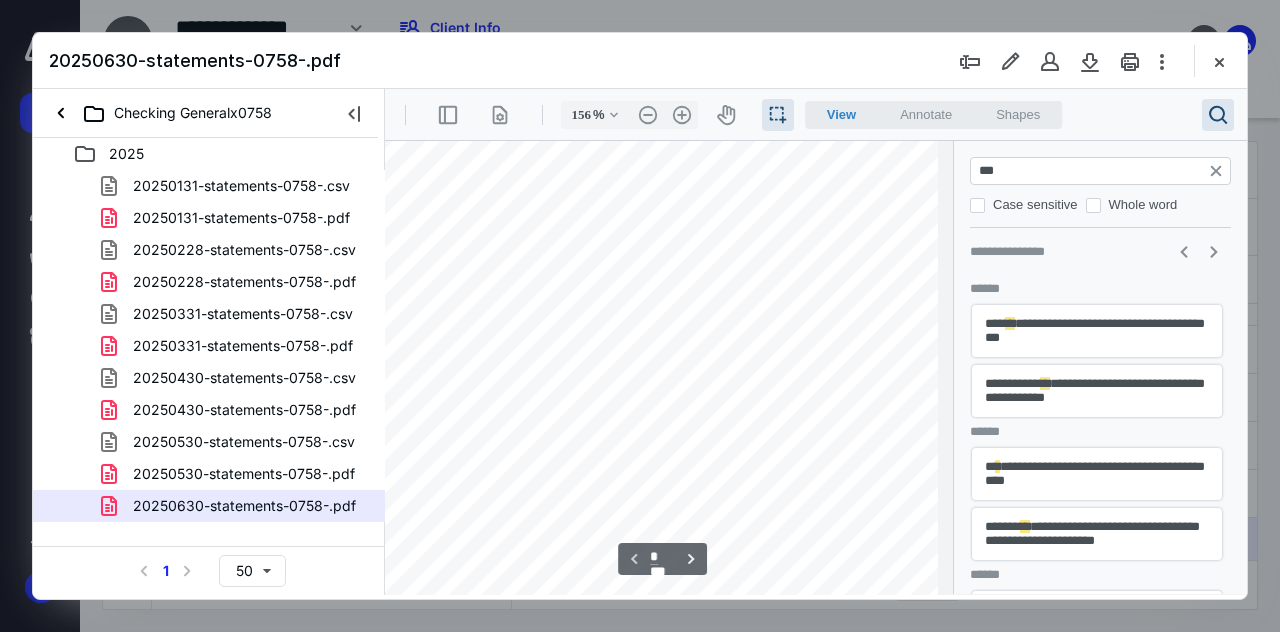 type on "****" 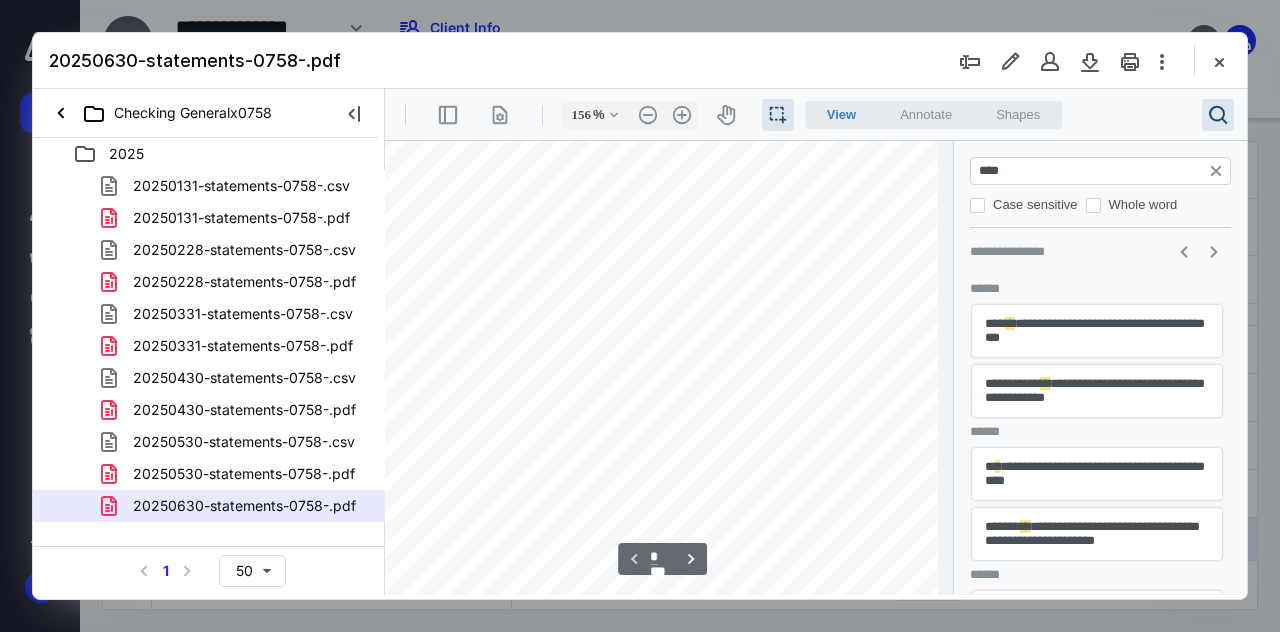 type on "*" 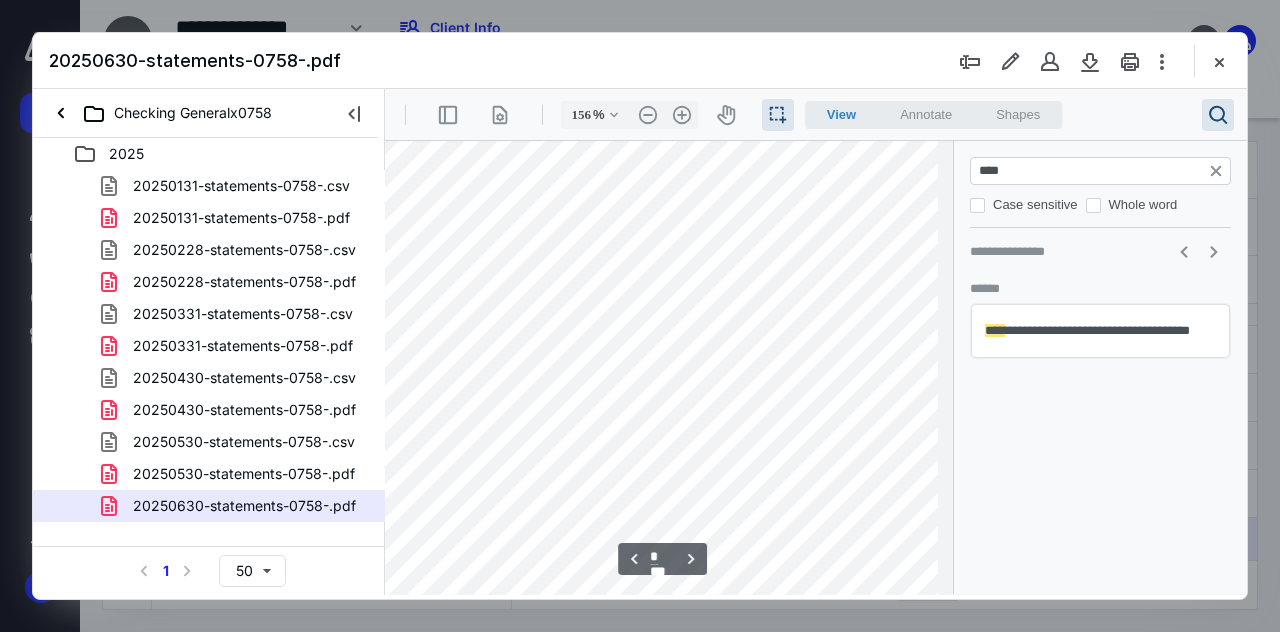 scroll, scrollTop: 6534, scrollLeft: 54, axis: both 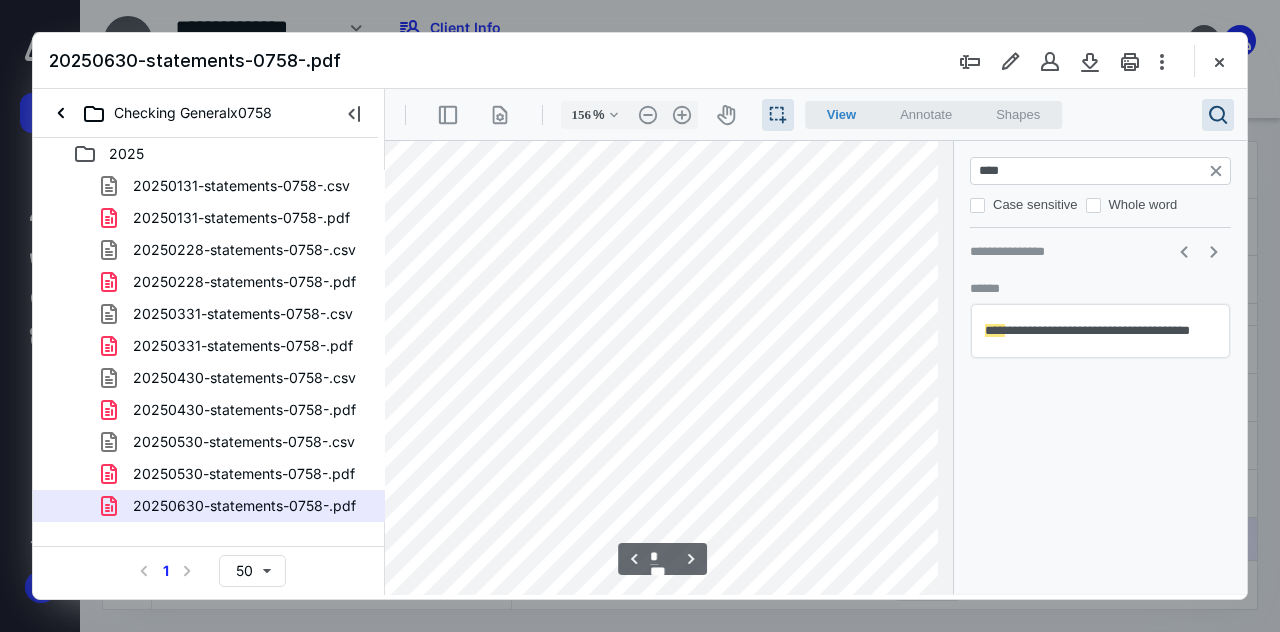 type on "****" 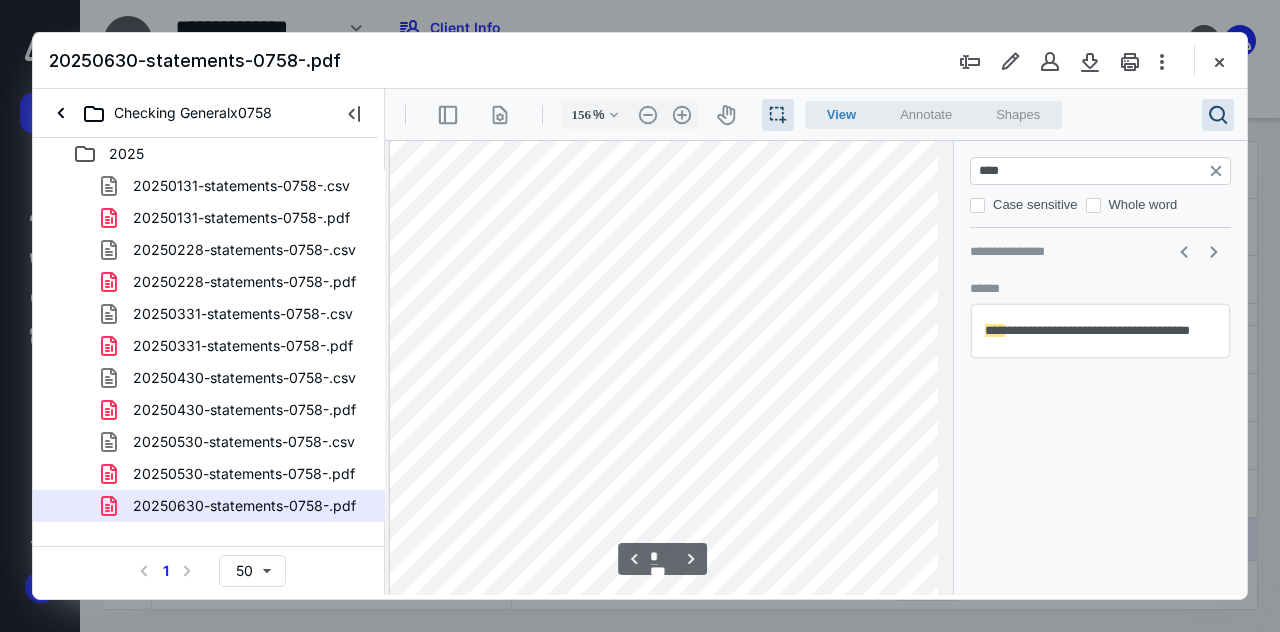 scroll, scrollTop: 1726, scrollLeft: 416, axis: both 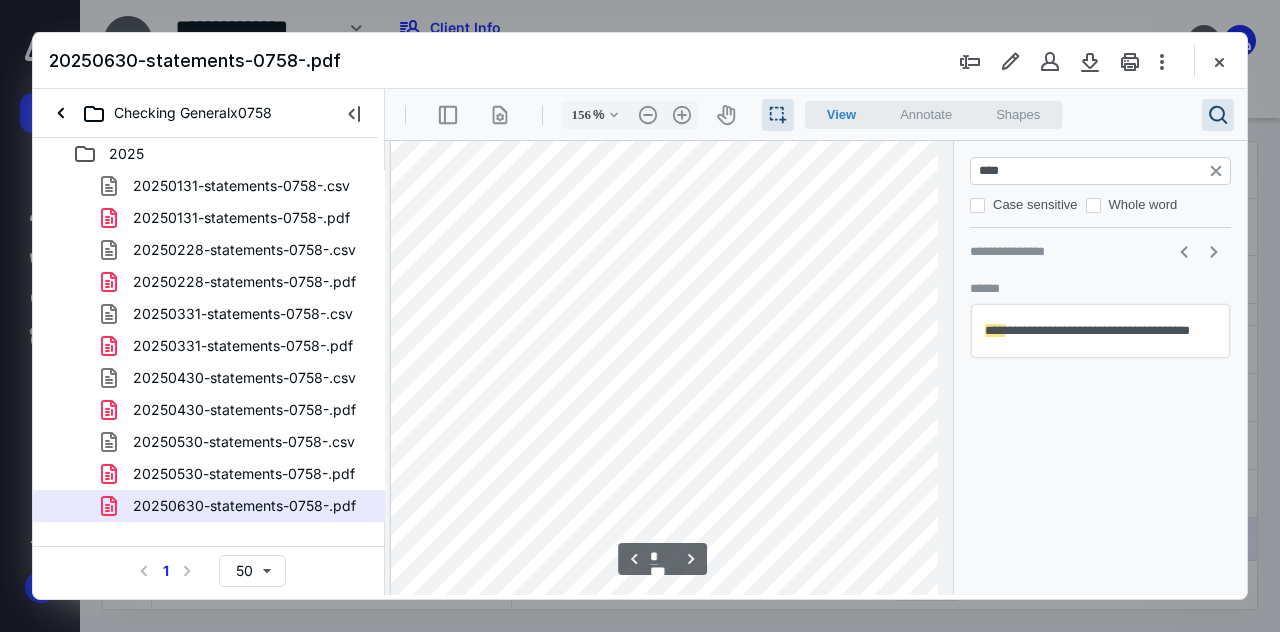type on "*" 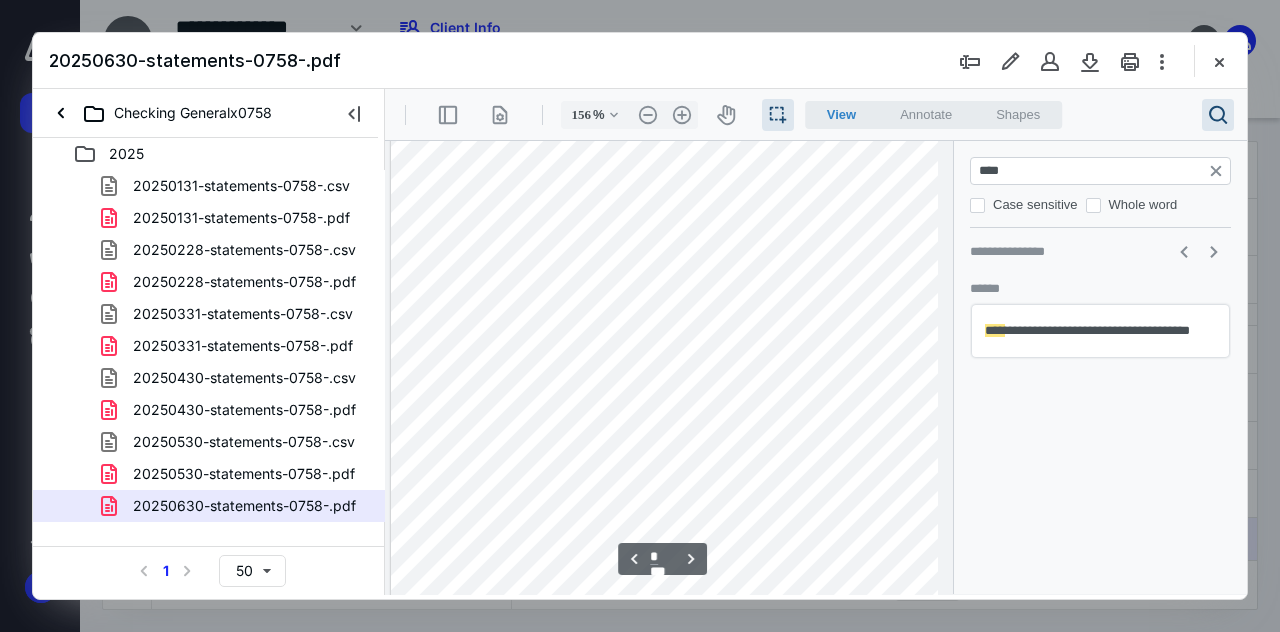 scroll, scrollTop: 1686, scrollLeft: 0, axis: vertical 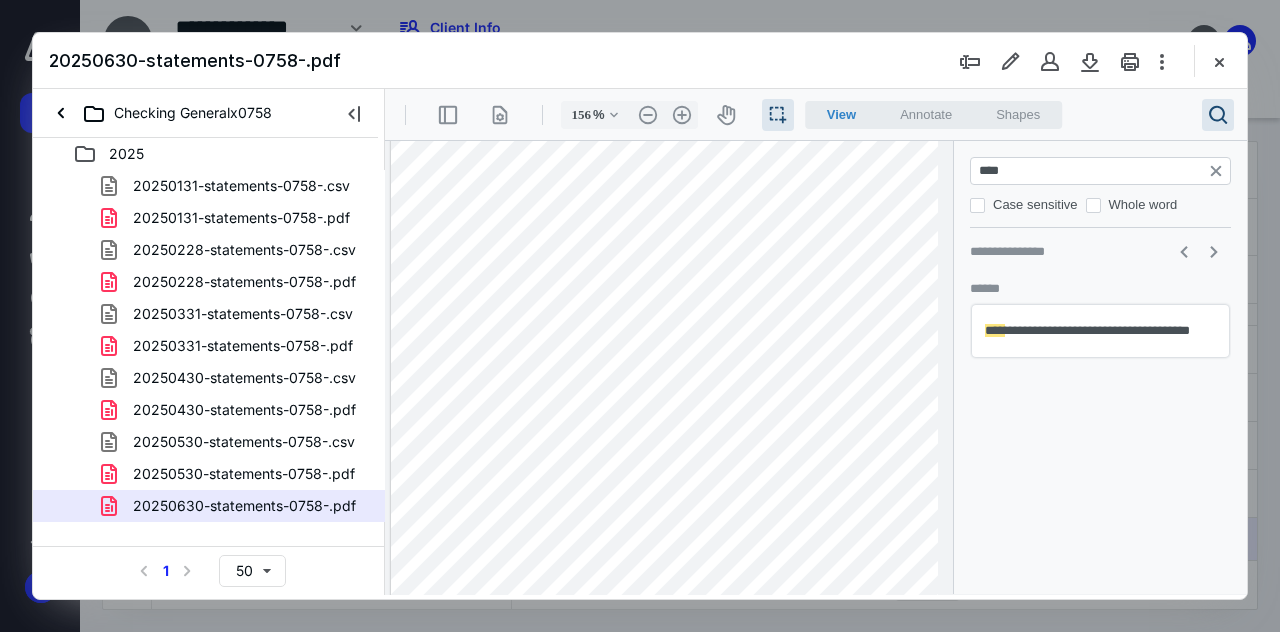 click on "****" at bounding box center (1102, 171) 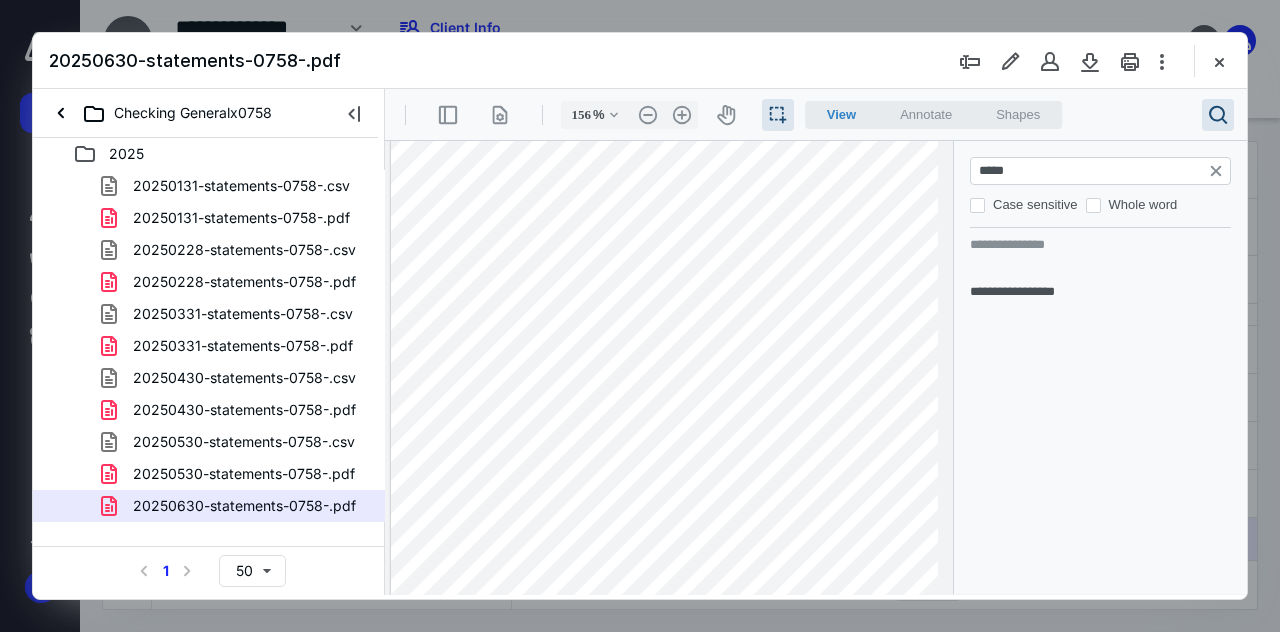 type on "*****" 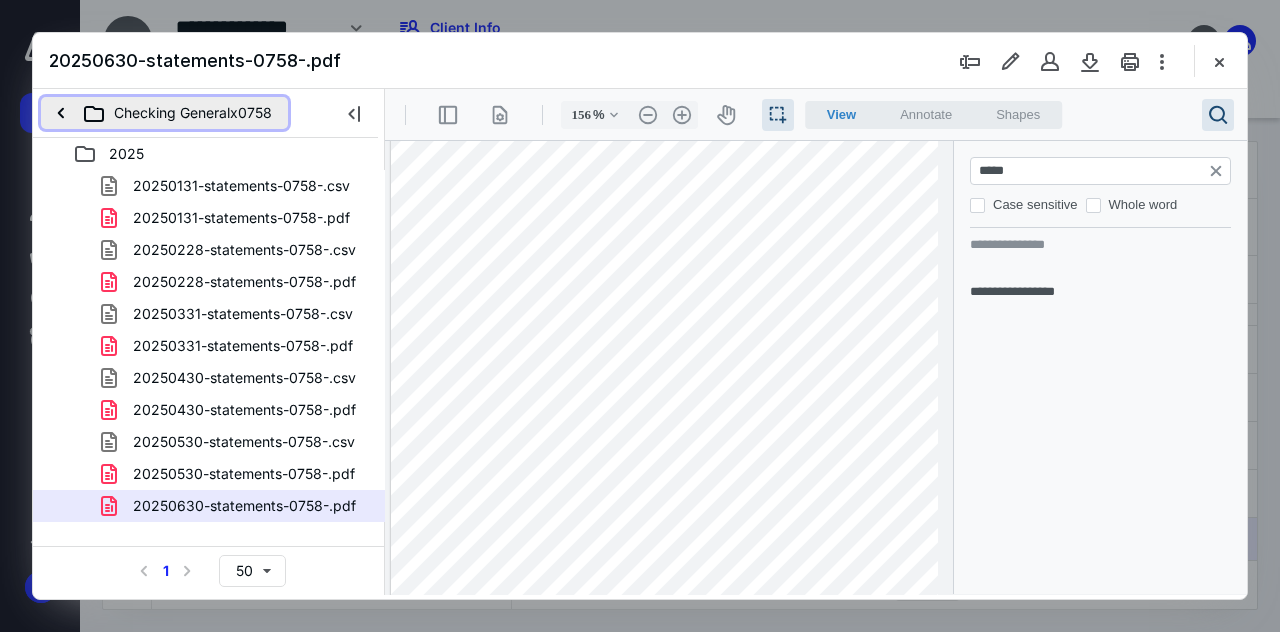 click on "Checking Generalx0758" at bounding box center (164, 113) 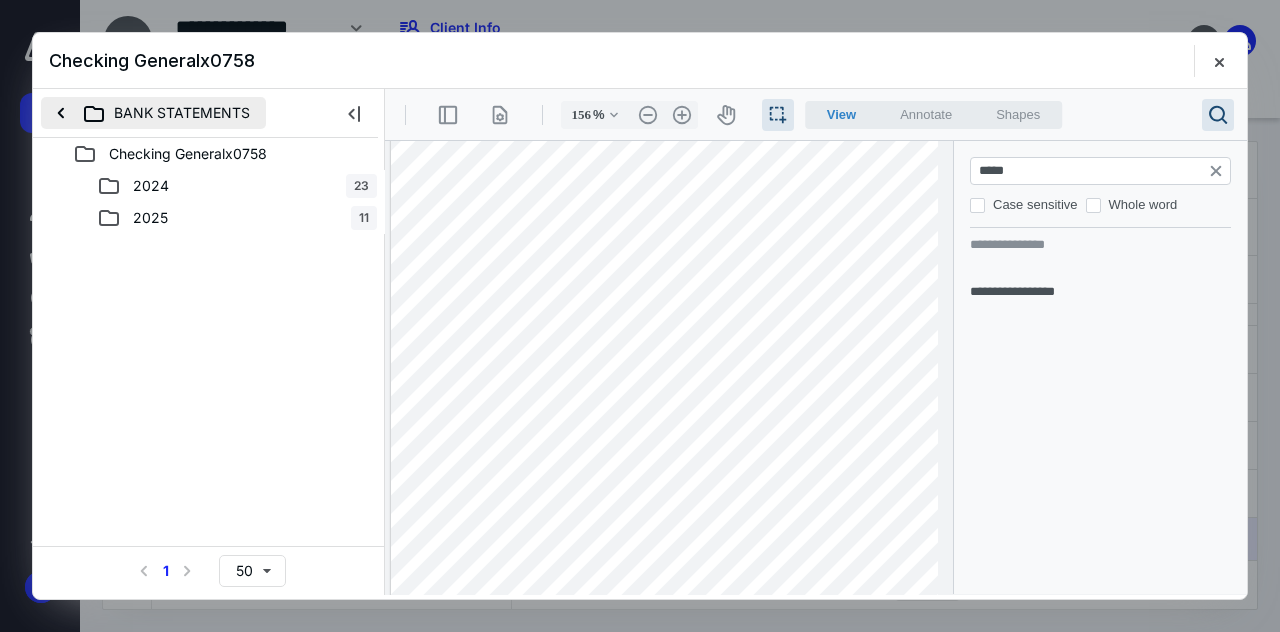 click on "BANK STATEMENTS" at bounding box center [153, 113] 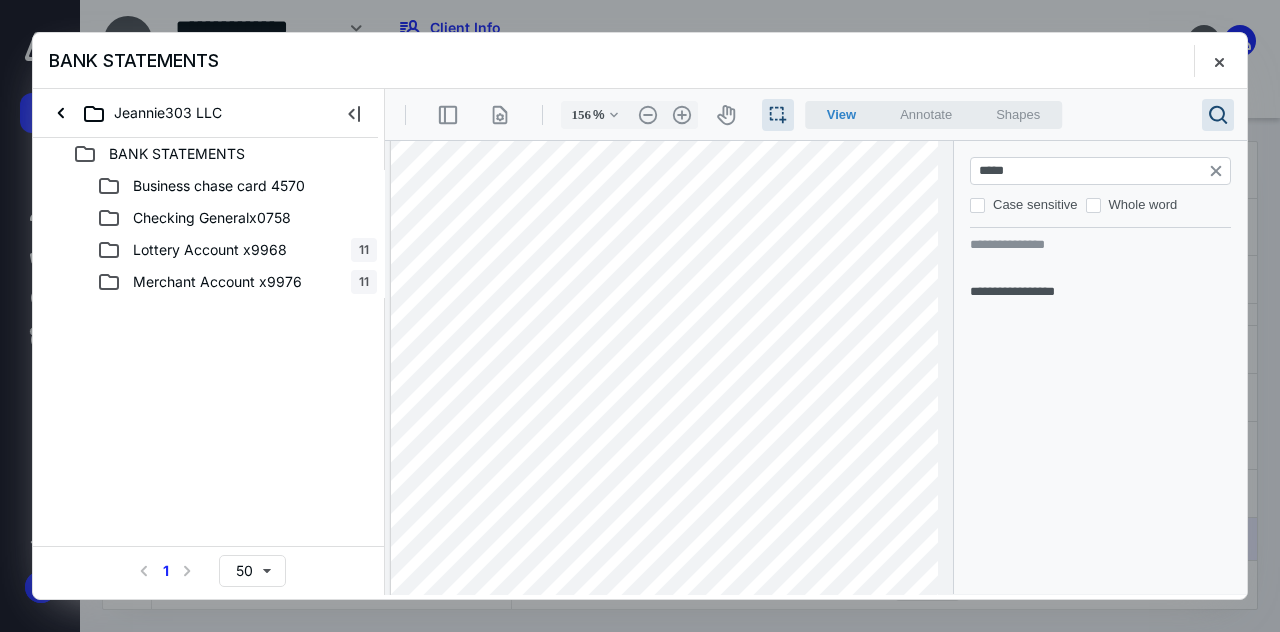 click on "Lottery Account x9968" at bounding box center [210, 250] 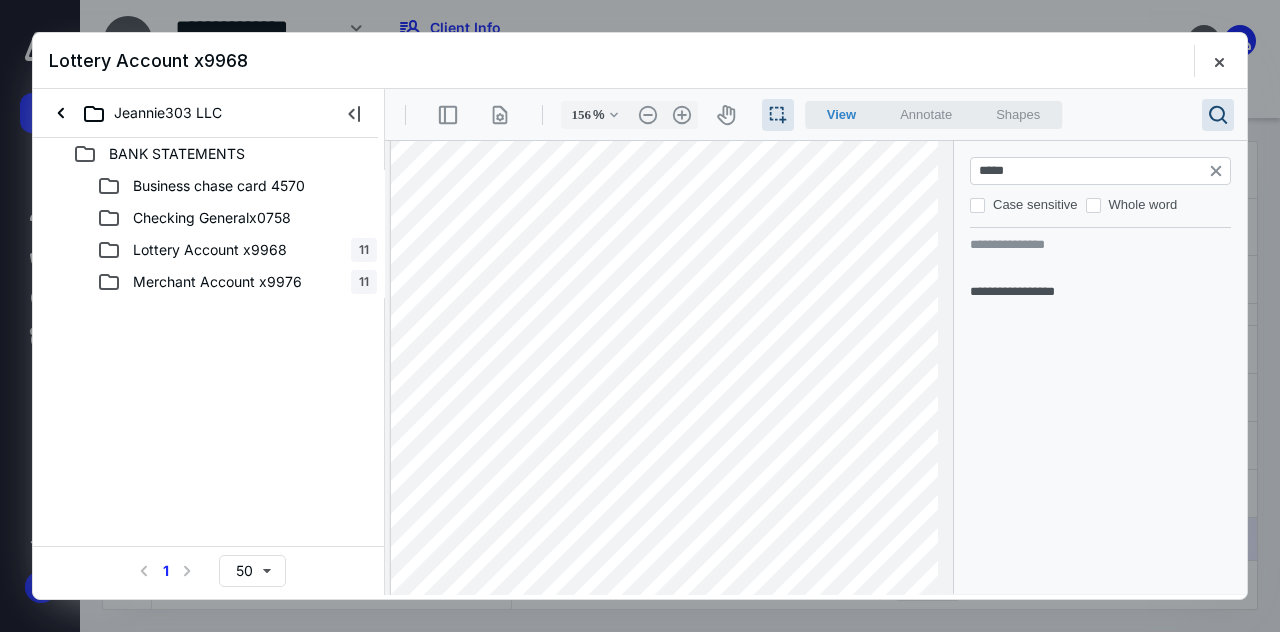 click on "Lottery Account x9968" at bounding box center (210, 250) 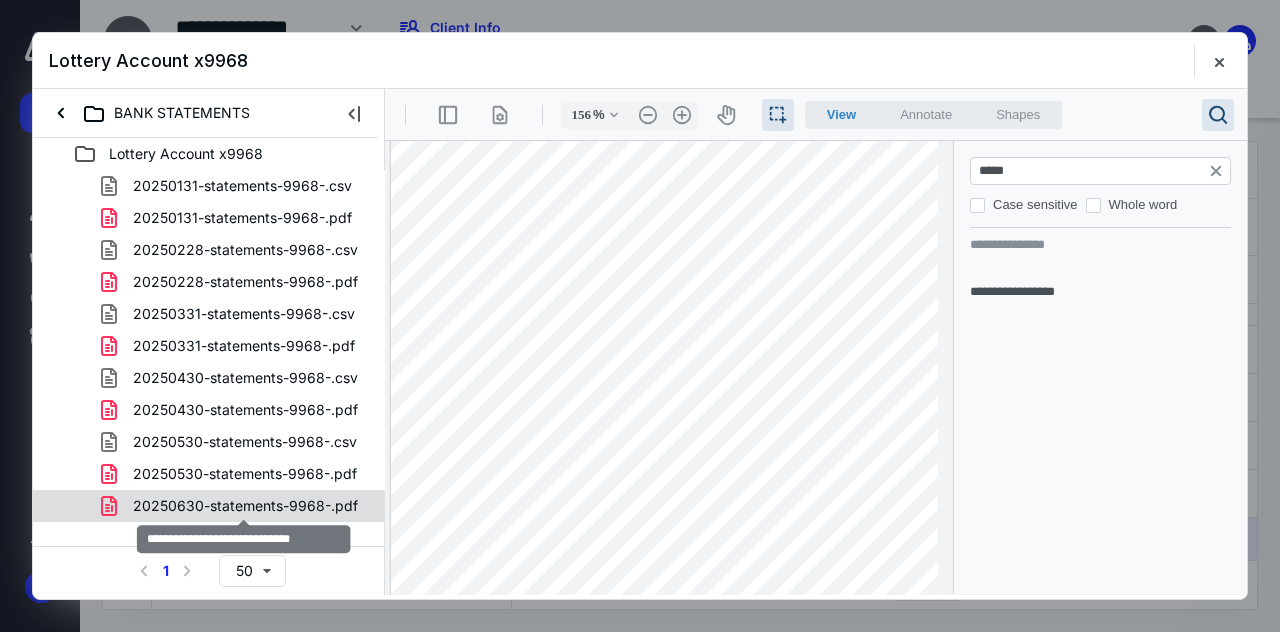 click on "20250630-statements-9968-.pdf" at bounding box center [245, 506] 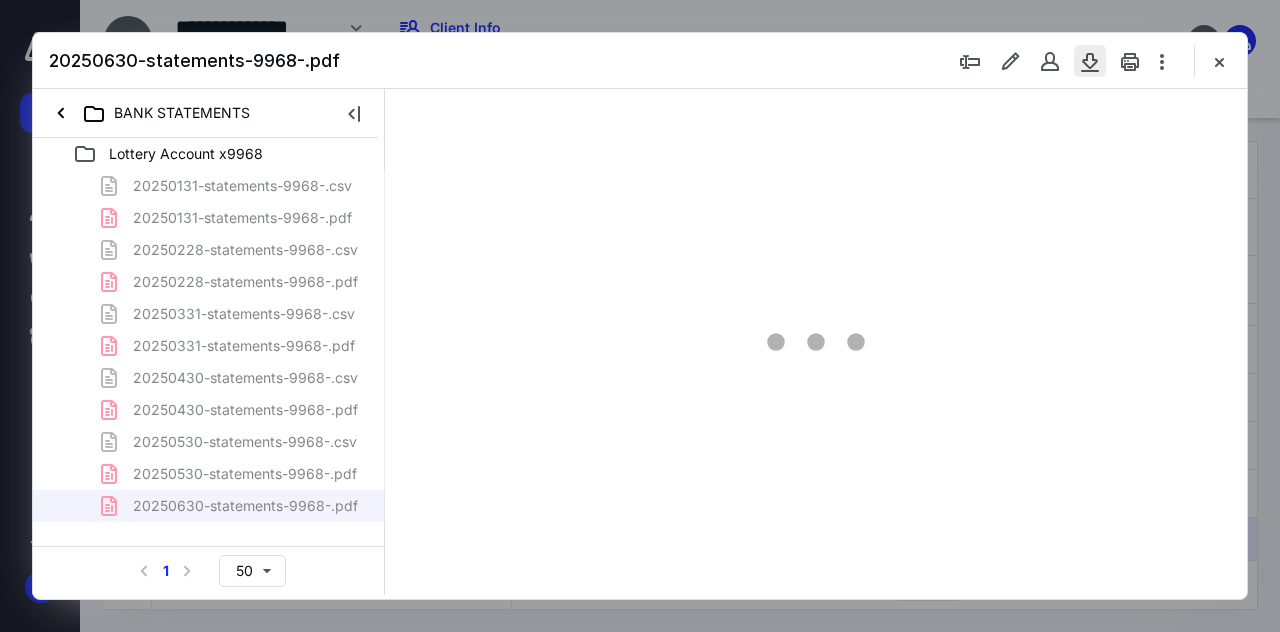 scroll, scrollTop: 54, scrollLeft: 0, axis: vertical 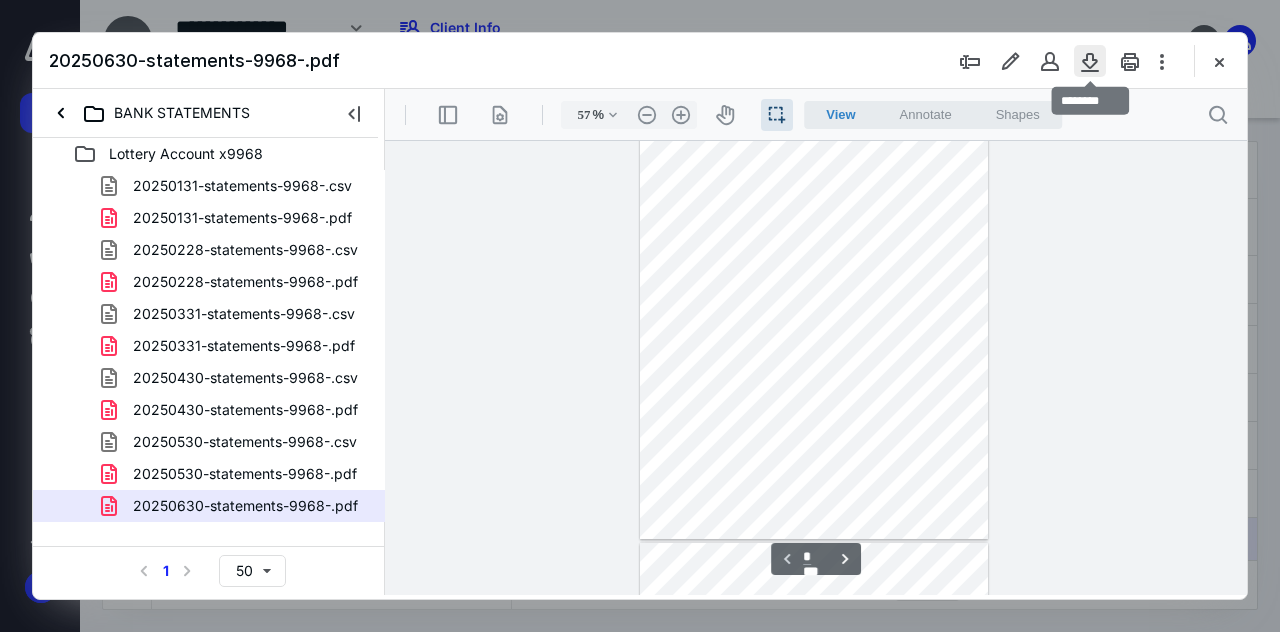 click at bounding box center (1090, 61) 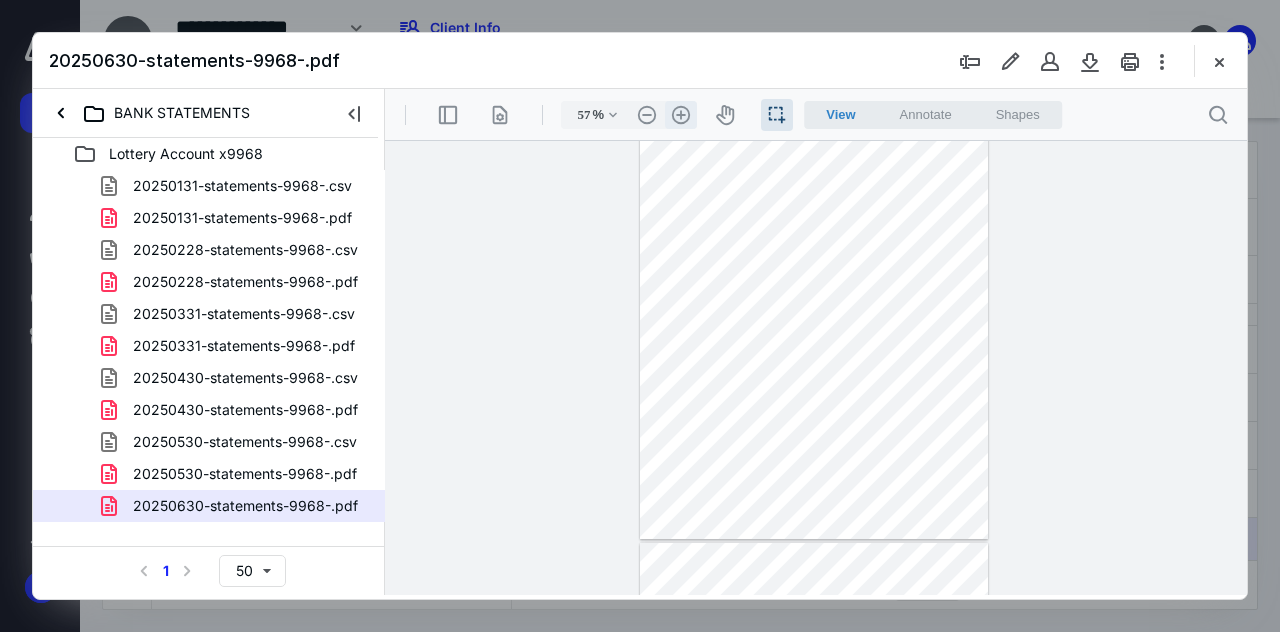 click on ".cls-1{fill:#abb0c4;} icon - header - zoom - in - line" at bounding box center (681, 115) 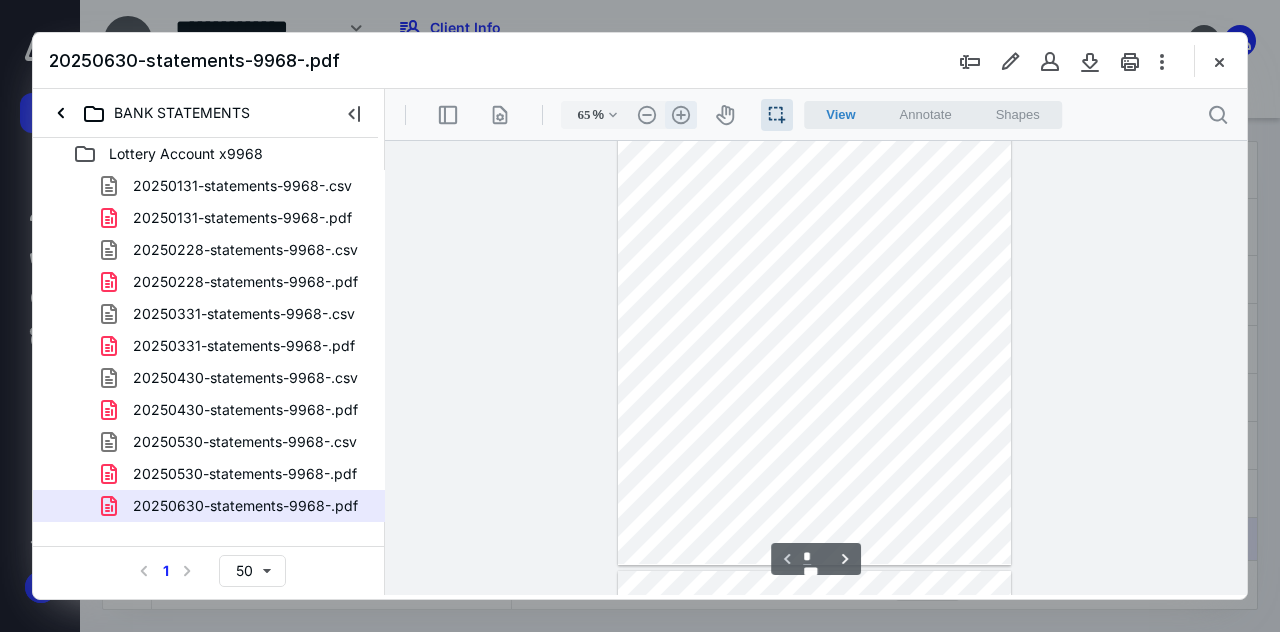 click on ".cls-1{fill:#abb0c4;} icon - header - zoom - in - line" at bounding box center [681, 115] 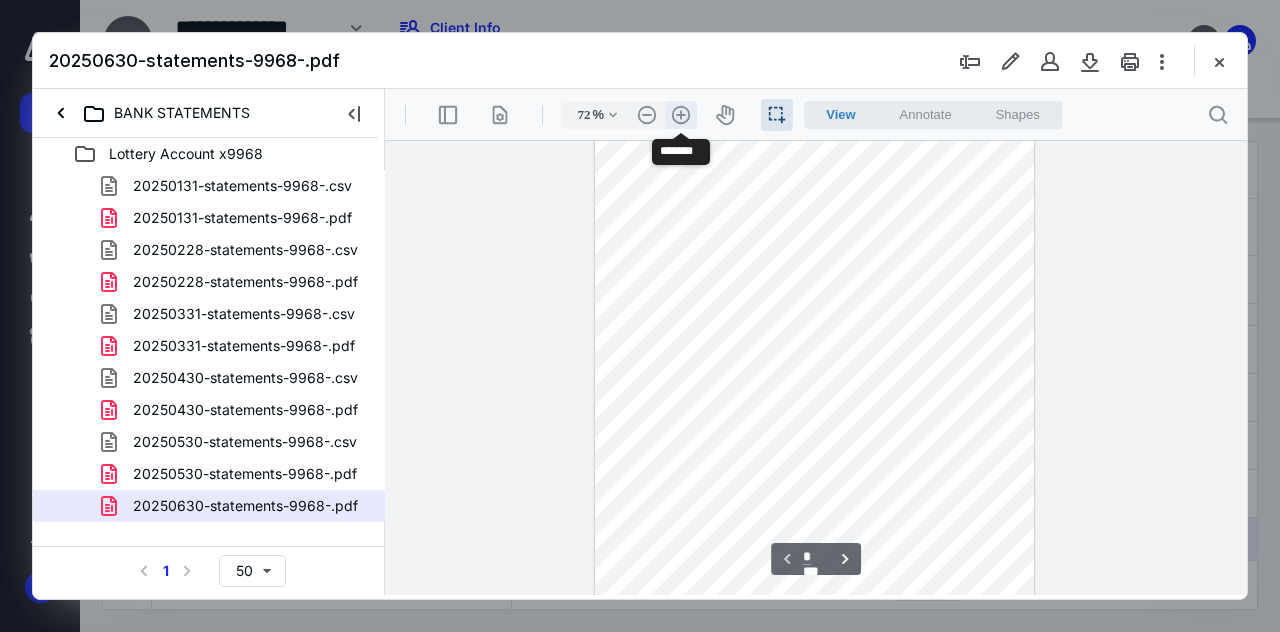 click on ".cls-1{fill:#abb0c4;} icon - header - zoom - in - line" at bounding box center (681, 115) 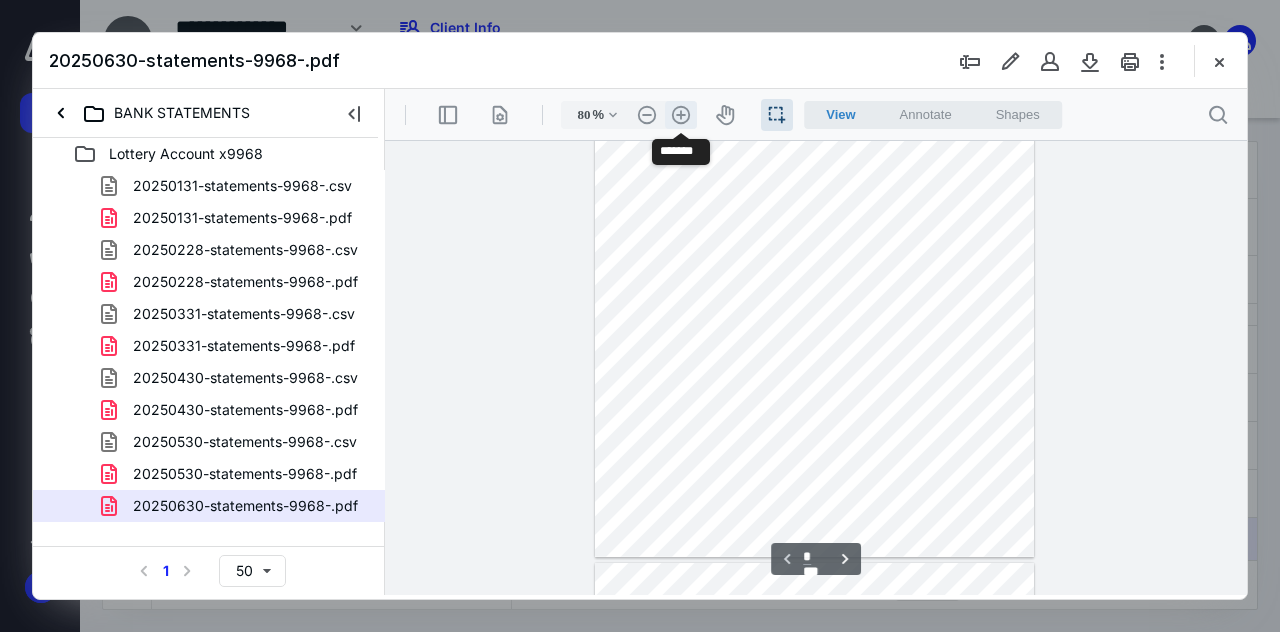 click on ".cls-1{fill:#abb0c4;} icon - header - zoom - in - line" at bounding box center (681, 115) 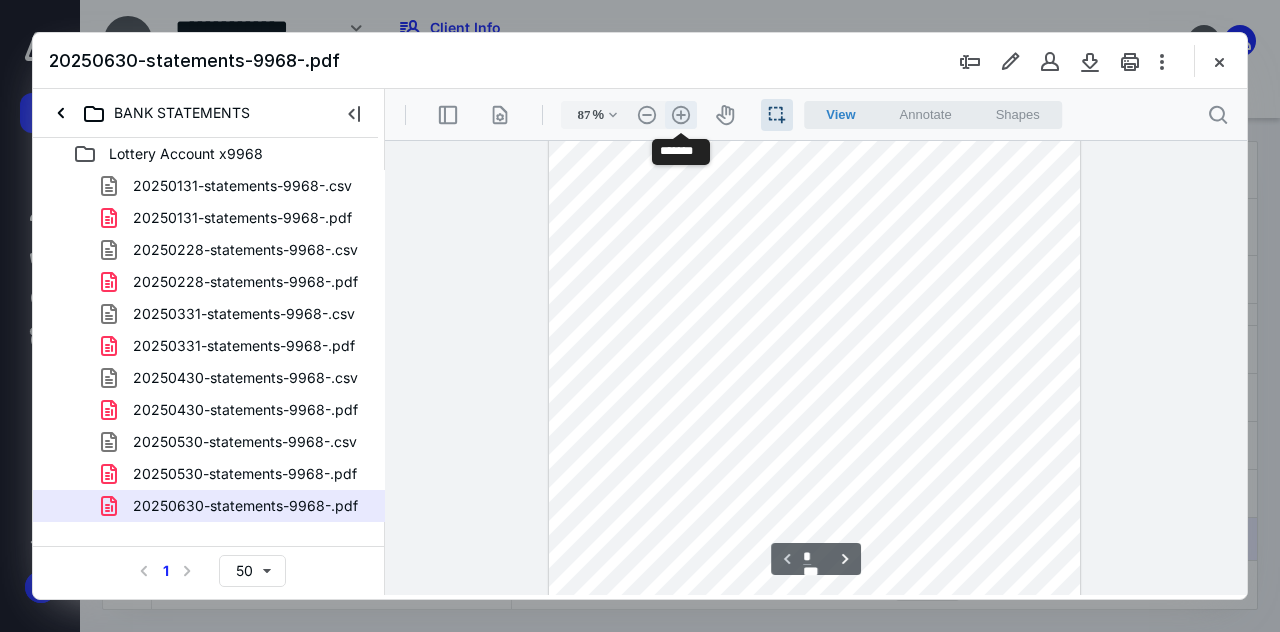 click on ".cls-1{fill:#abb0c4;} icon - header - zoom - in - line" at bounding box center [681, 115] 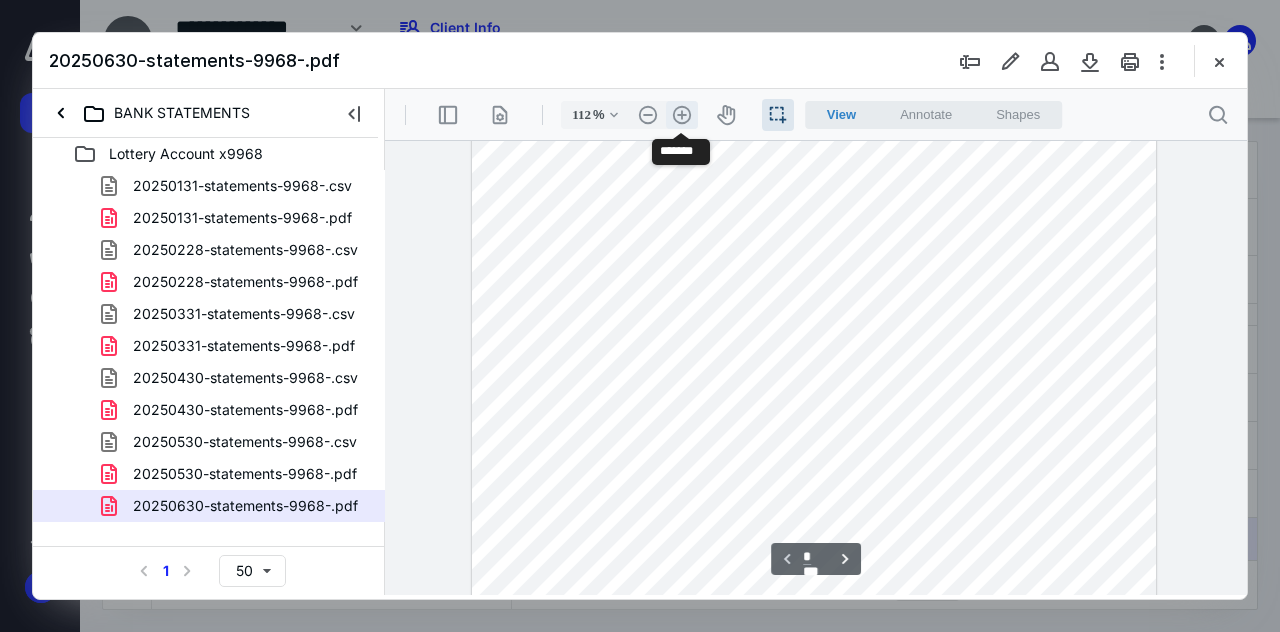 click on ".cls-1{fill:#abb0c4;} icon - header - zoom - in - line" at bounding box center [682, 115] 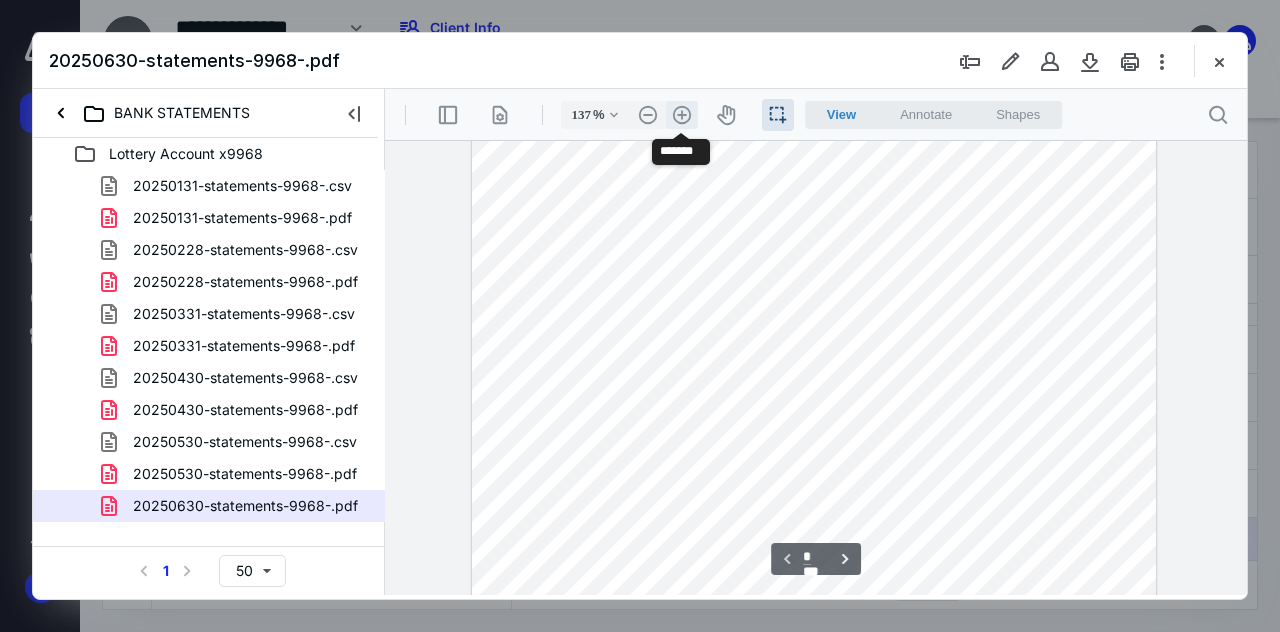 scroll, scrollTop: 415, scrollLeft: 0, axis: vertical 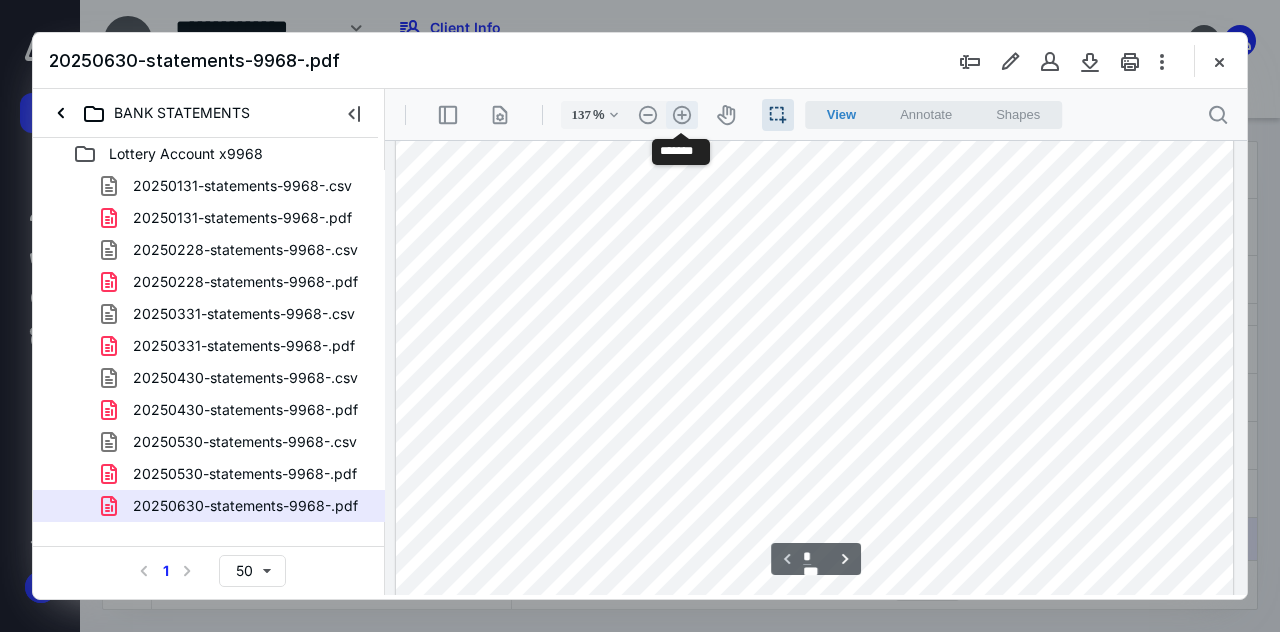 click on ".cls-1{fill:#abb0c4;} icon - header - zoom - in - line" at bounding box center [682, 115] 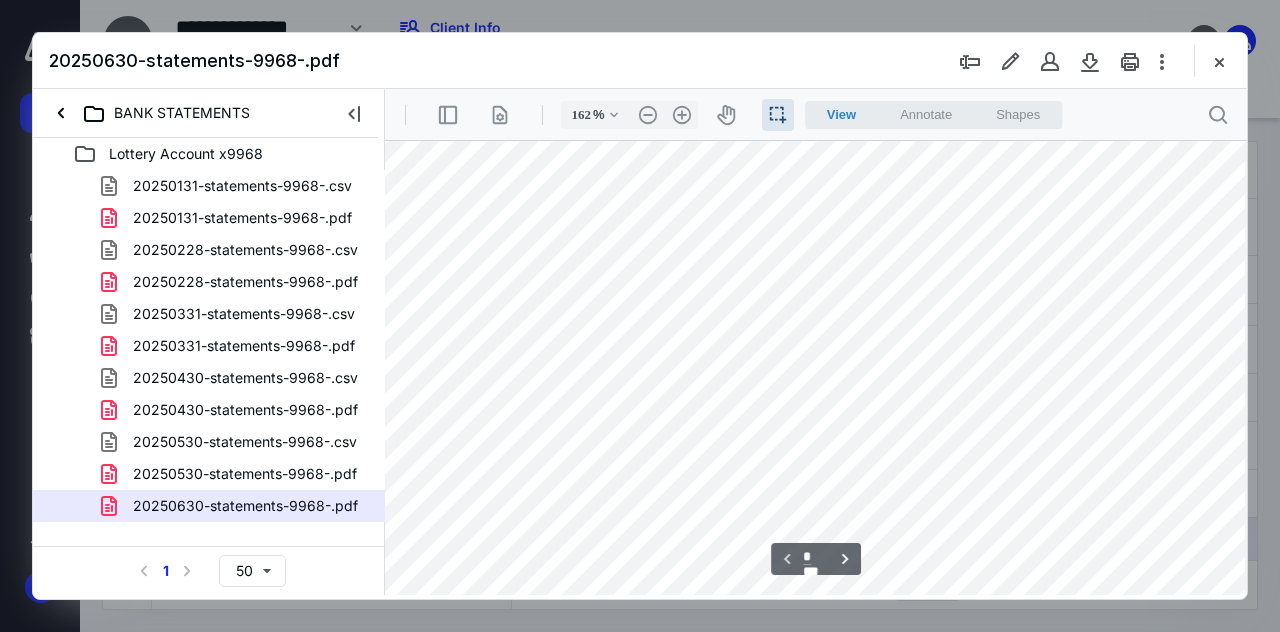 scroll, scrollTop: 407, scrollLeft: 75, axis: both 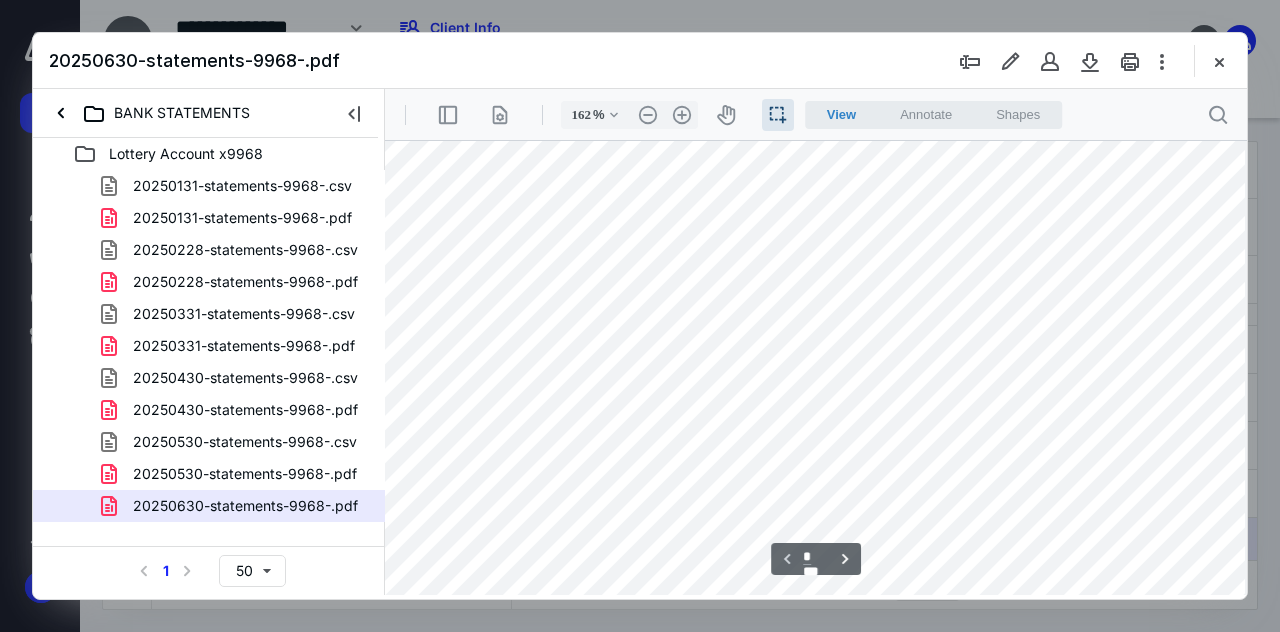 click at bounding box center (811, 381) 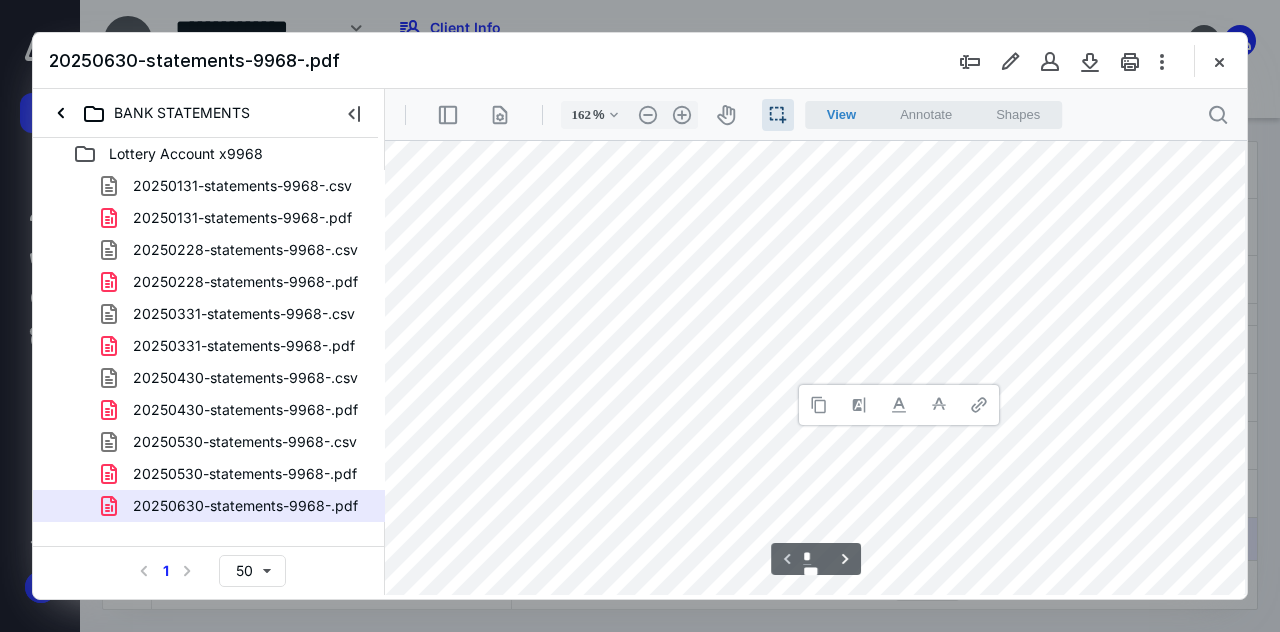 type 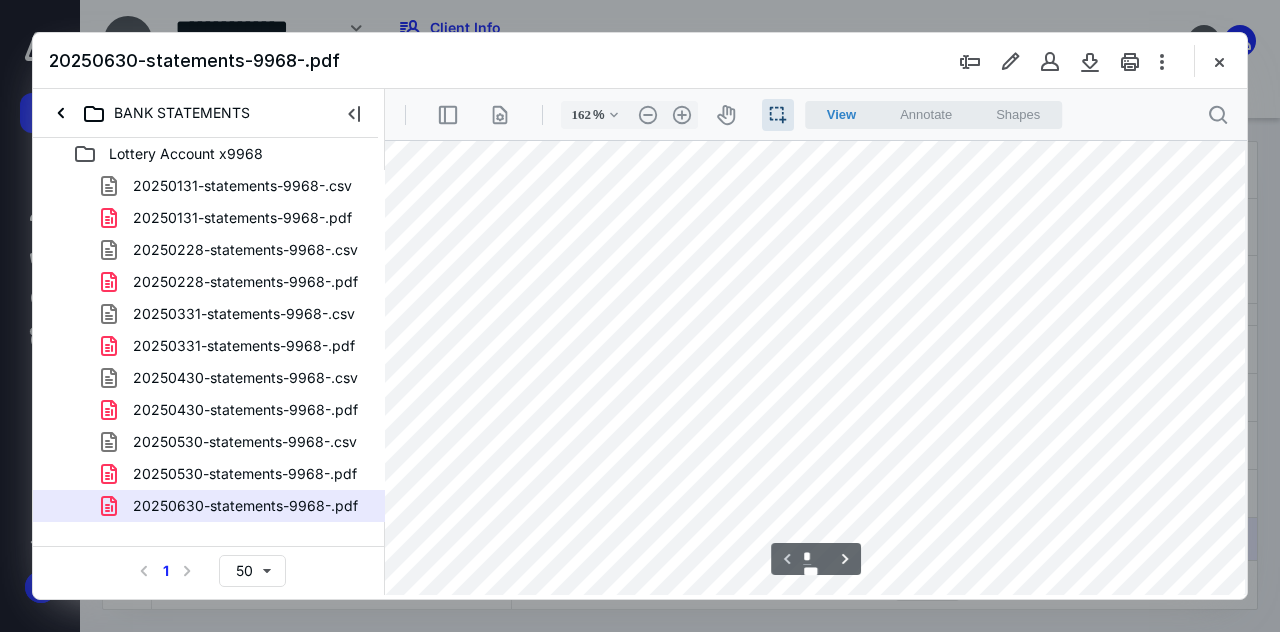 scroll, scrollTop: 0, scrollLeft: 75, axis: horizontal 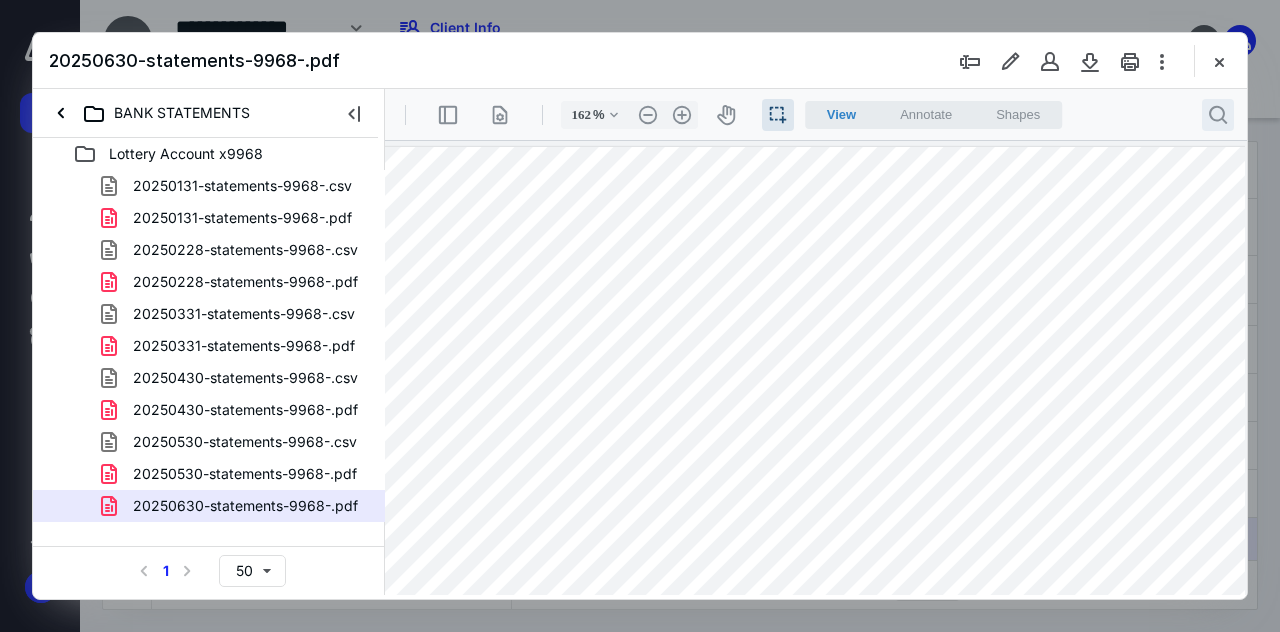 click on ".cls-1{fill:#abb0c4;} icon - header - search" at bounding box center (1218, 115) 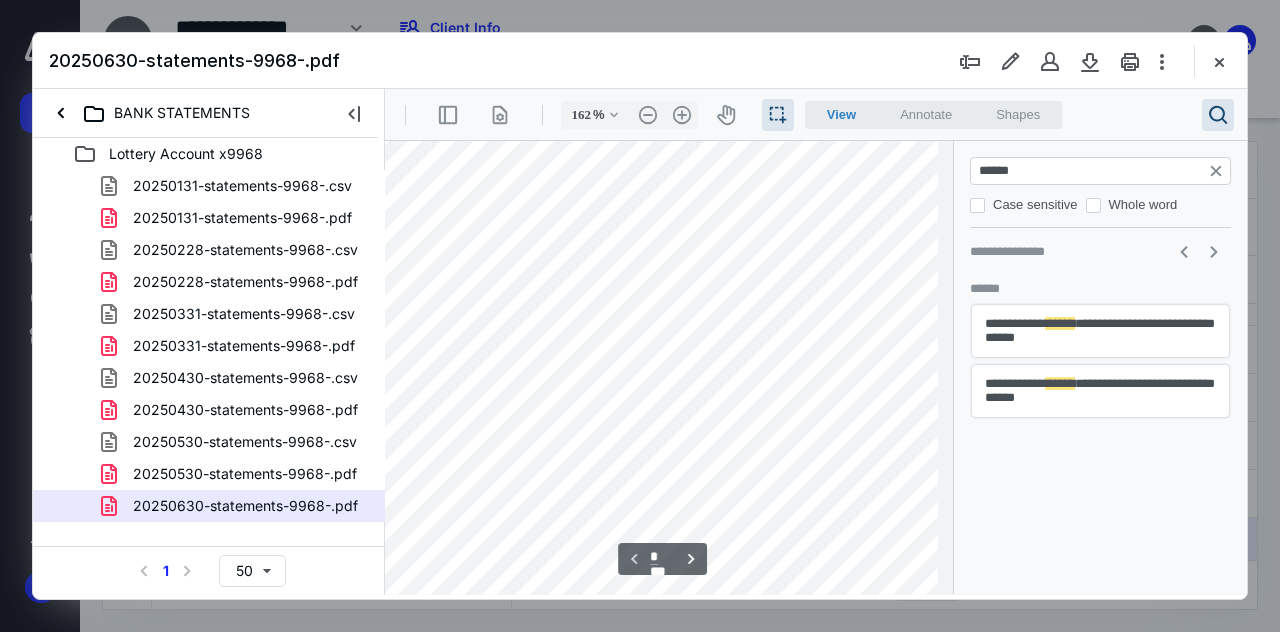 scroll, scrollTop: 630, scrollLeft: 0, axis: vertical 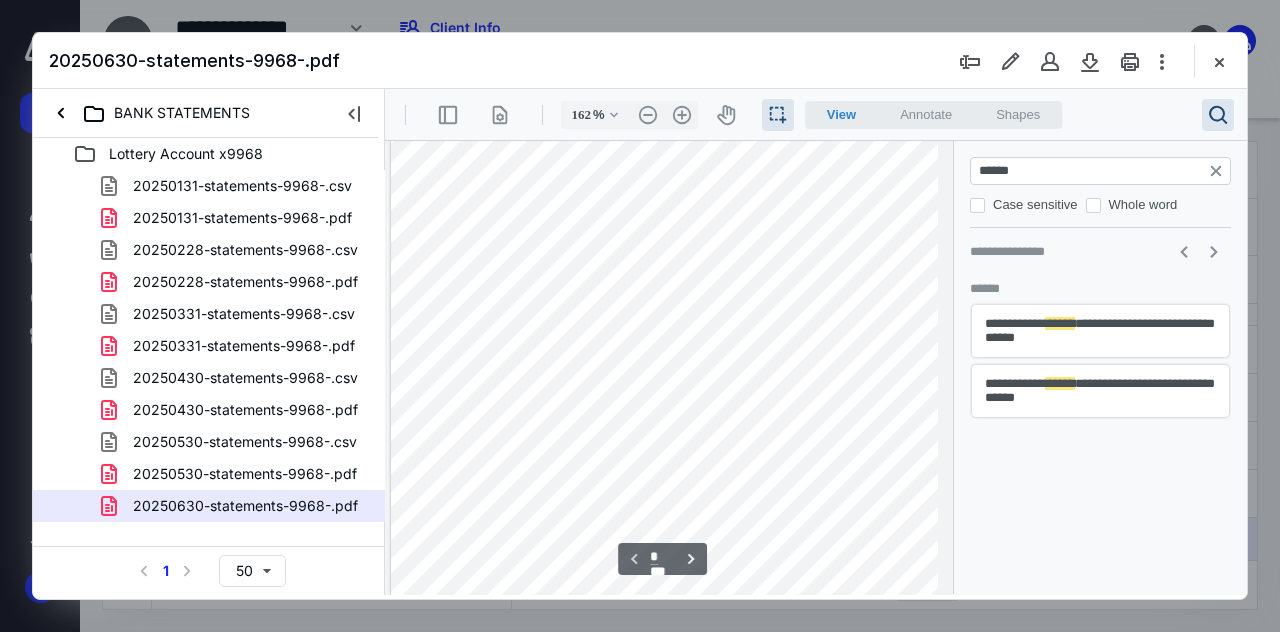 type on "******" 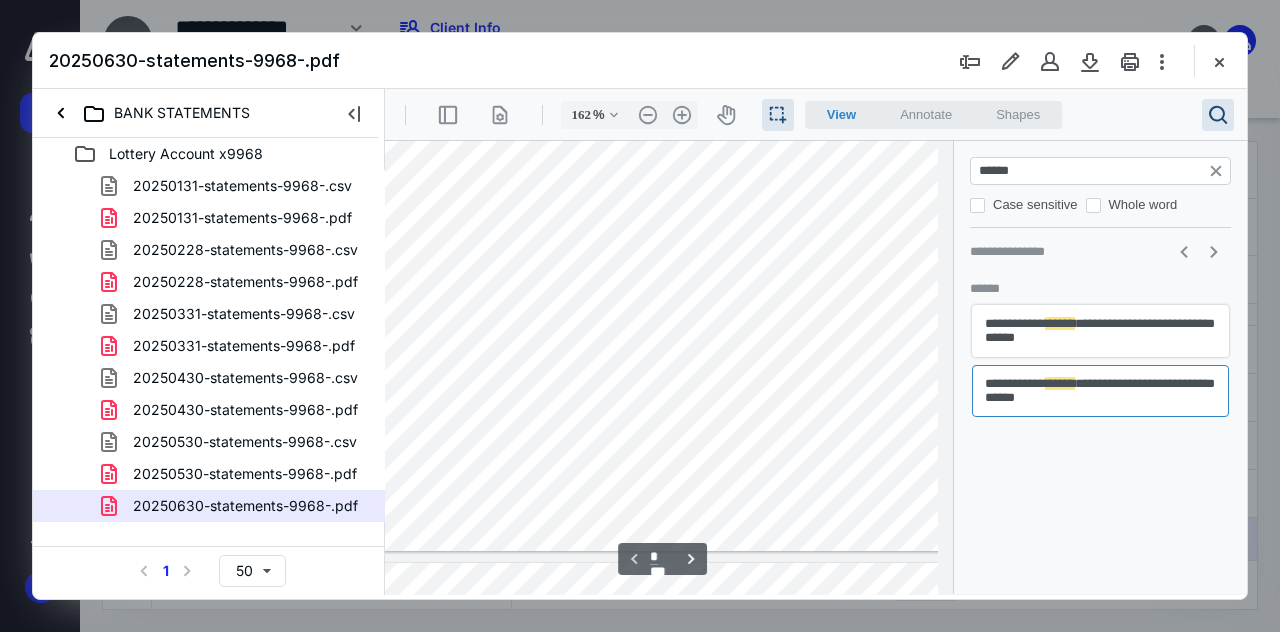 click on "**********" at bounding box center [1100, 332] 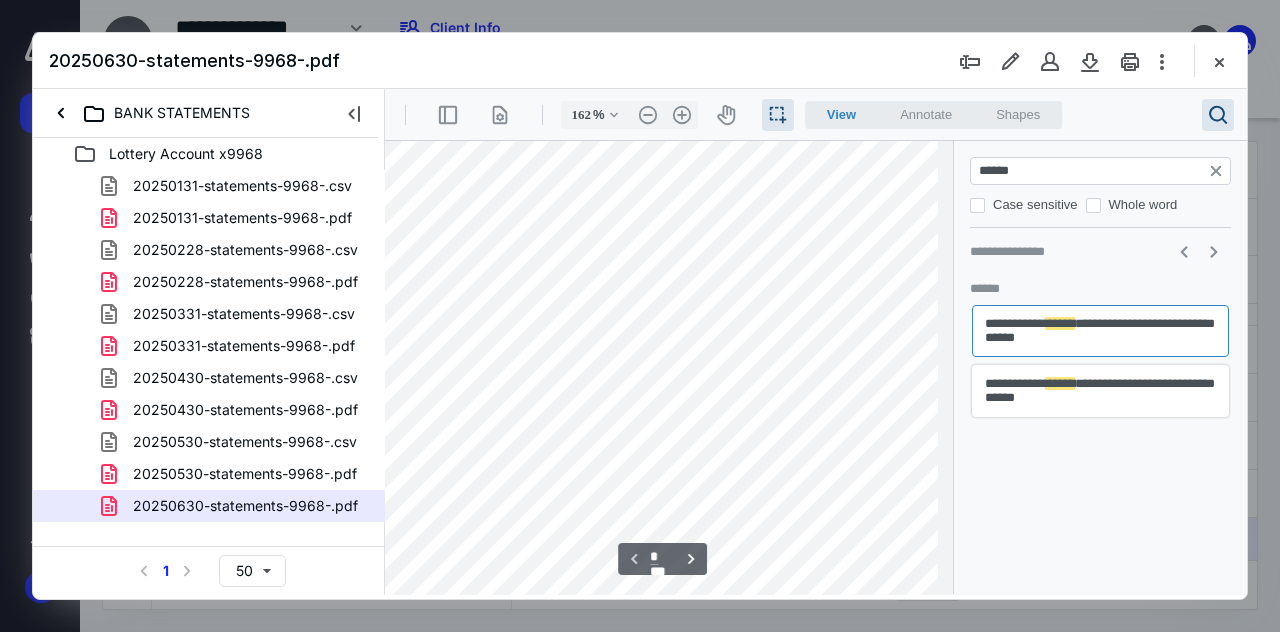 scroll, scrollTop: 630, scrollLeft: 10, axis: both 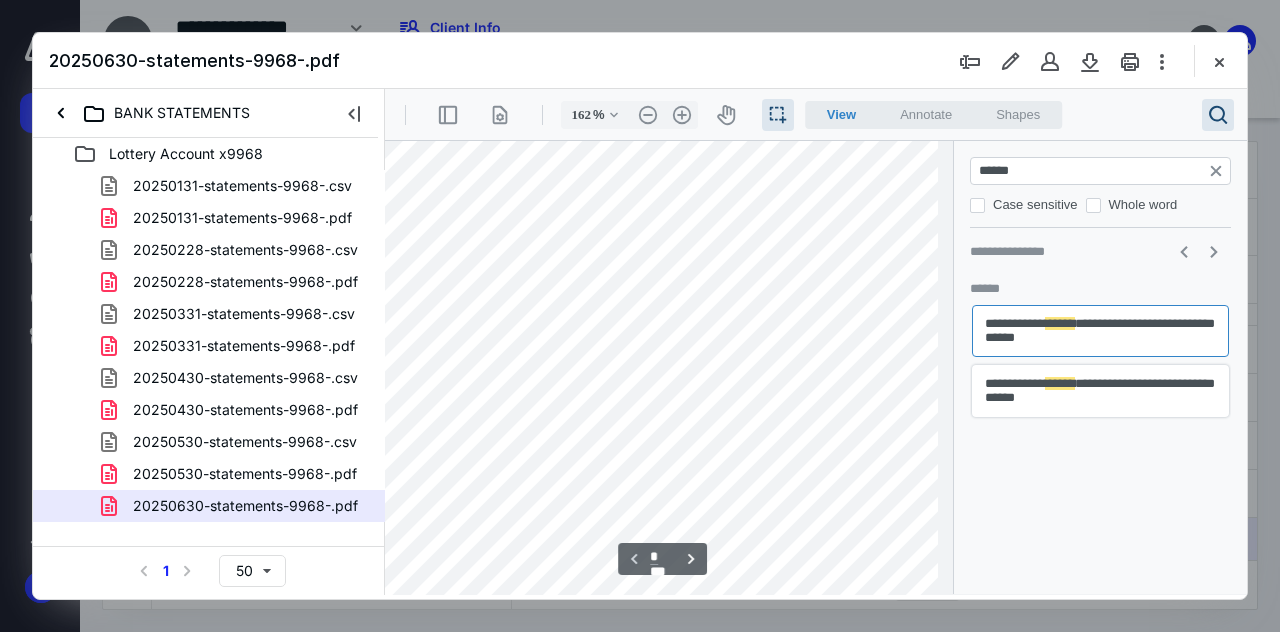 click on "**********" at bounding box center [1100, 391] 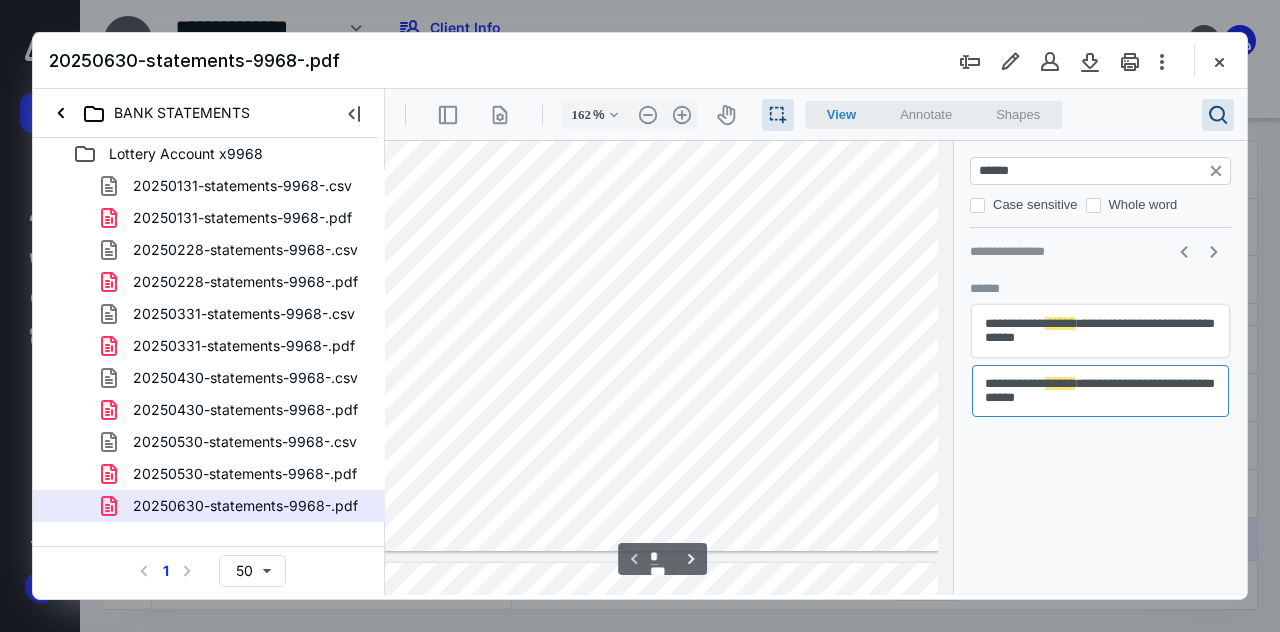 scroll, scrollTop: 878, scrollLeft: 84, axis: both 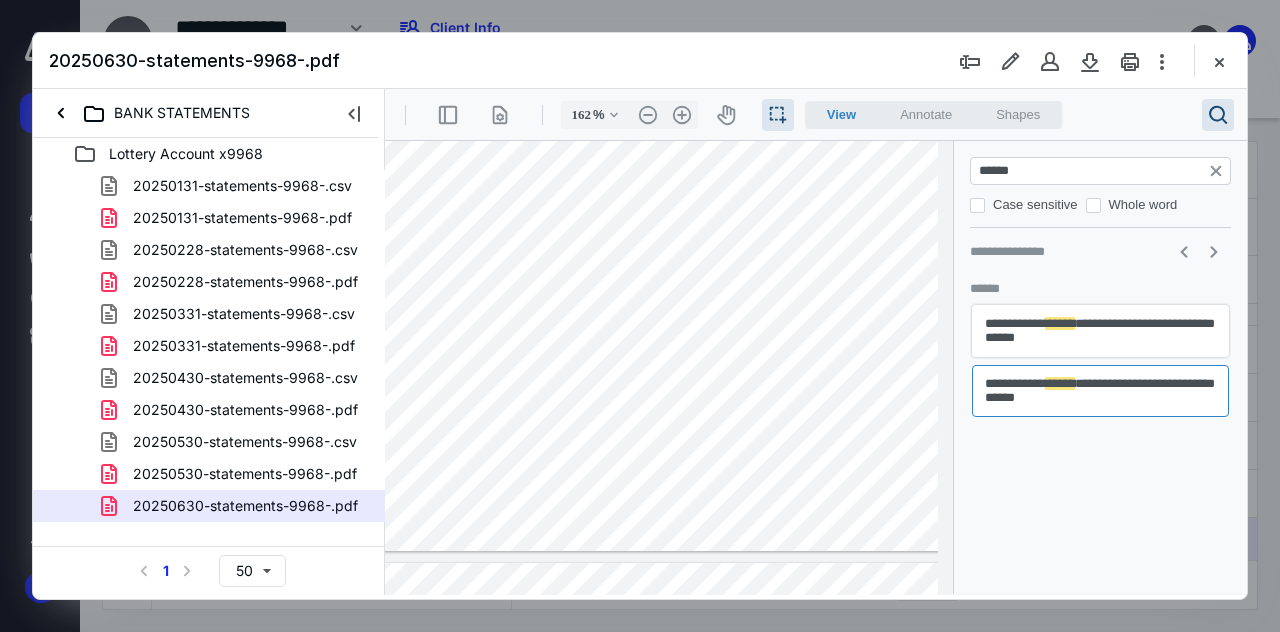 click on "**********" at bounding box center (1100, 332) 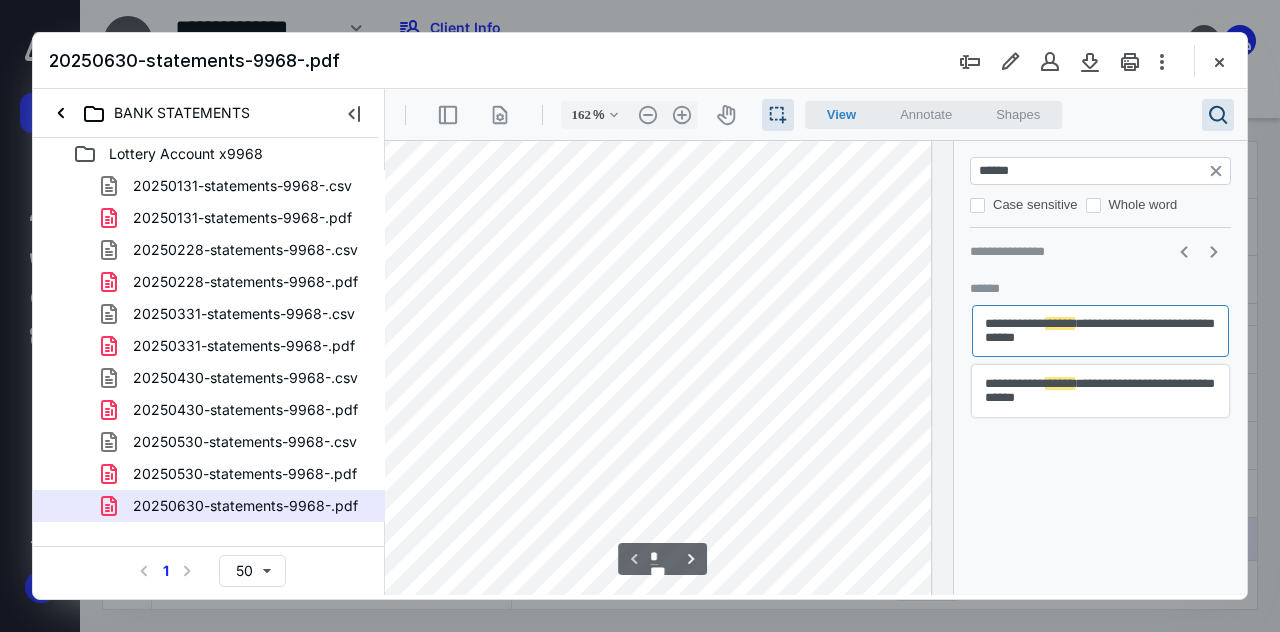 scroll, scrollTop: 630, scrollLeft: 0, axis: vertical 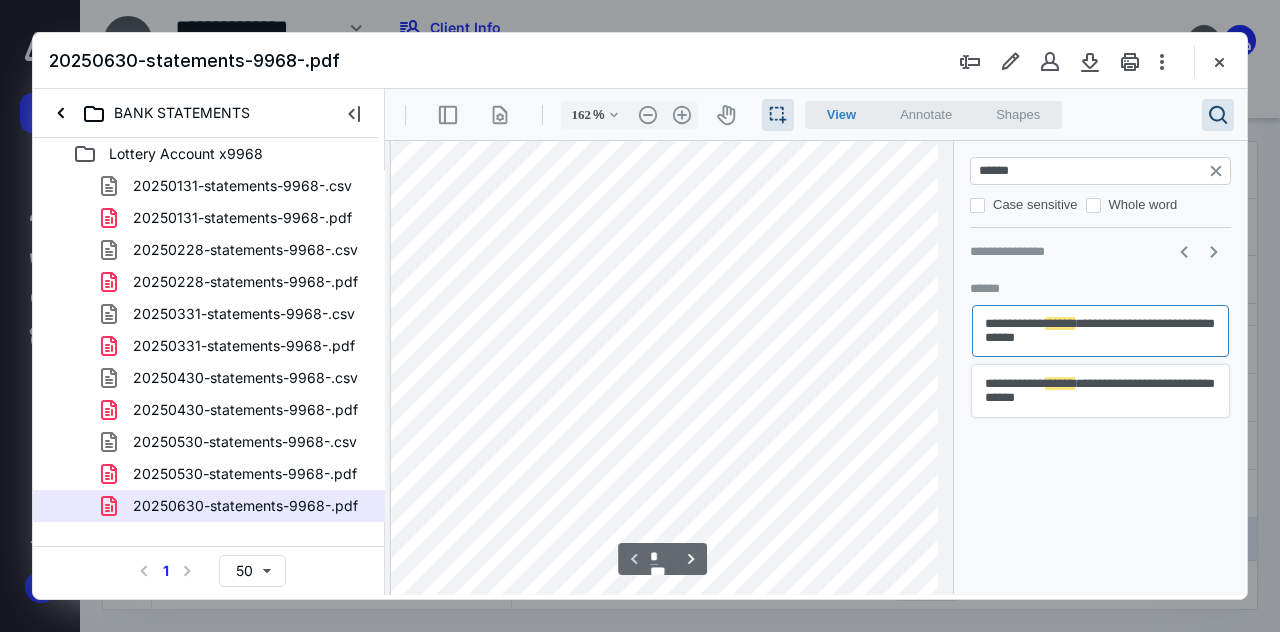 click on "******" at bounding box center [1060, 383] 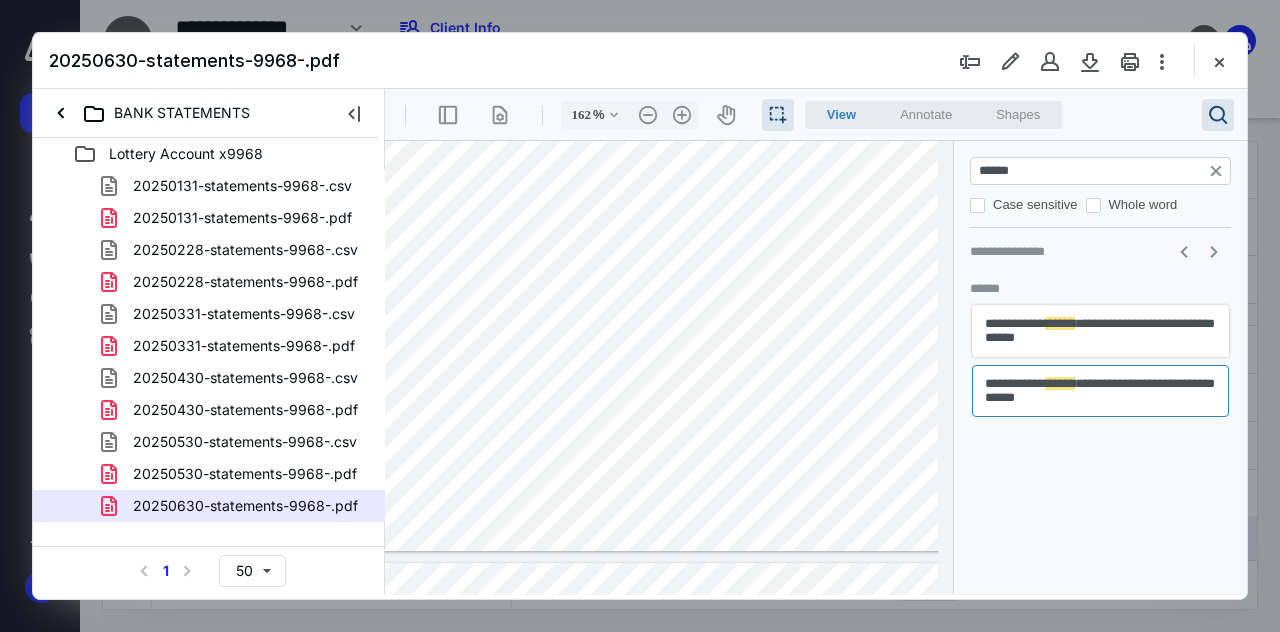 scroll, scrollTop: 878, scrollLeft: 0, axis: vertical 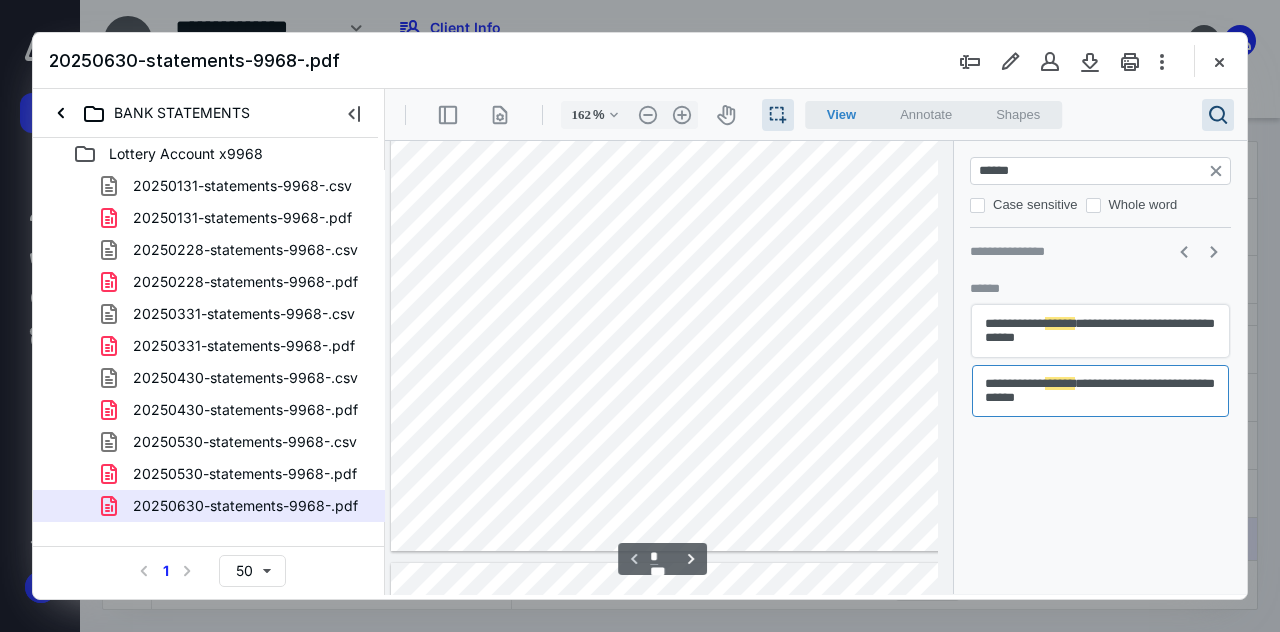 click on "**********" at bounding box center [1100, 332] 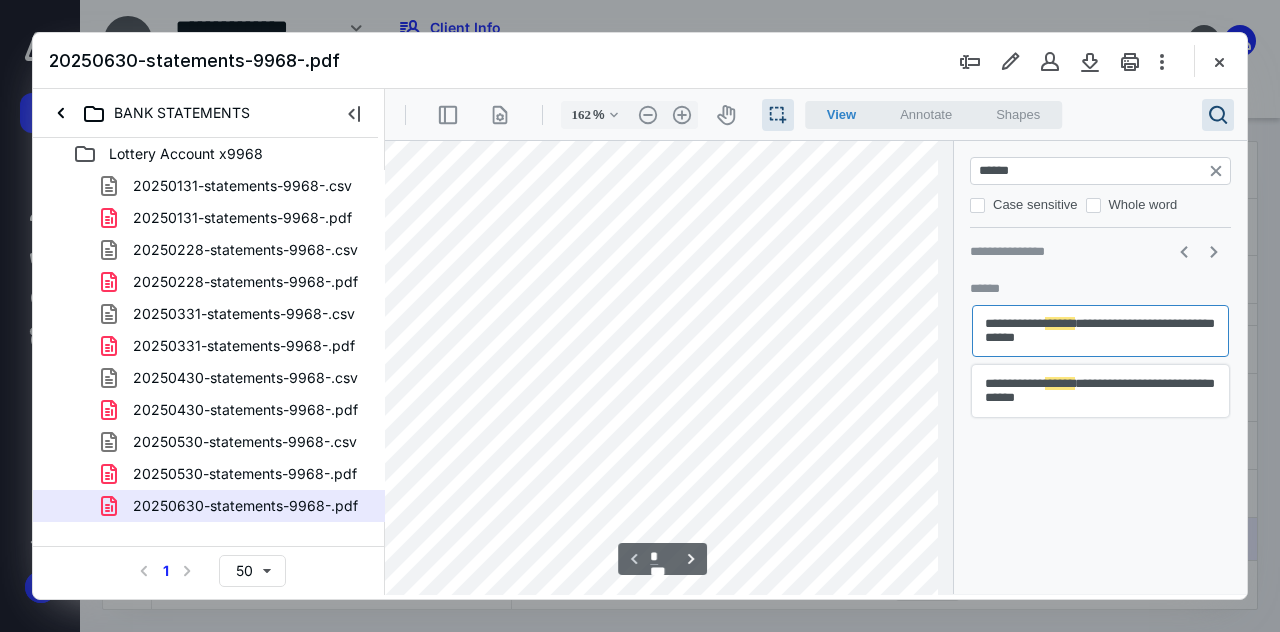 scroll, scrollTop: 630, scrollLeft: 112, axis: both 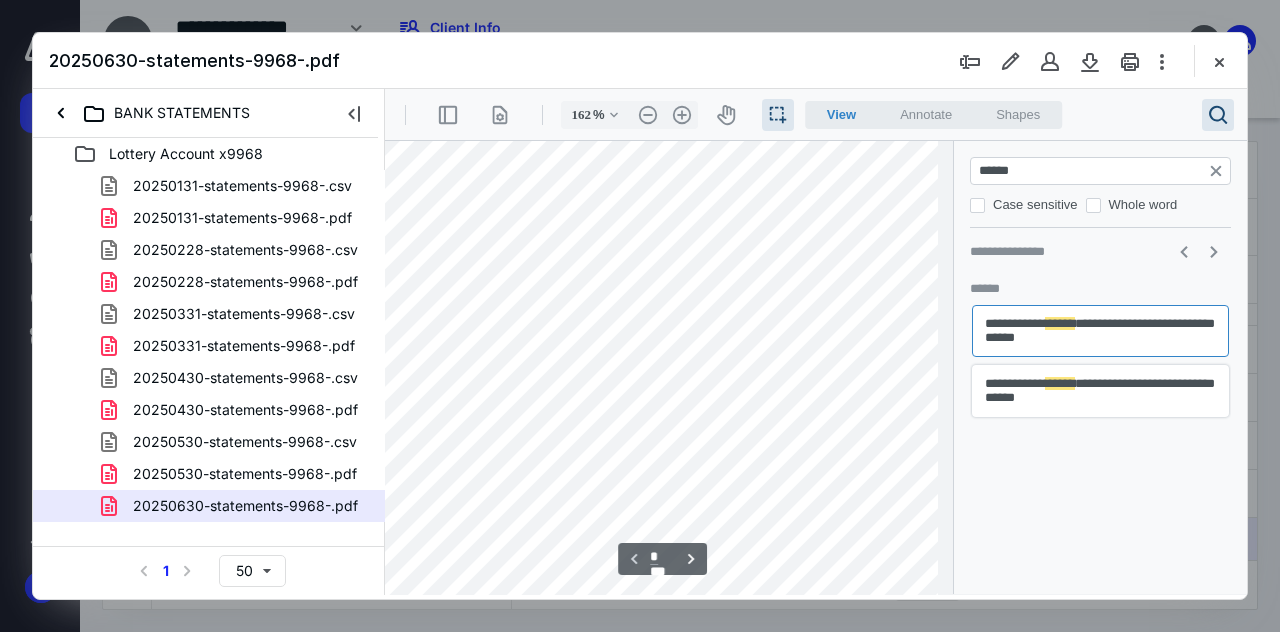 drag, startPoint x: 833, startPoint y: 366, endPoint x: 414, endPoint y: 364, distance: 419.00476 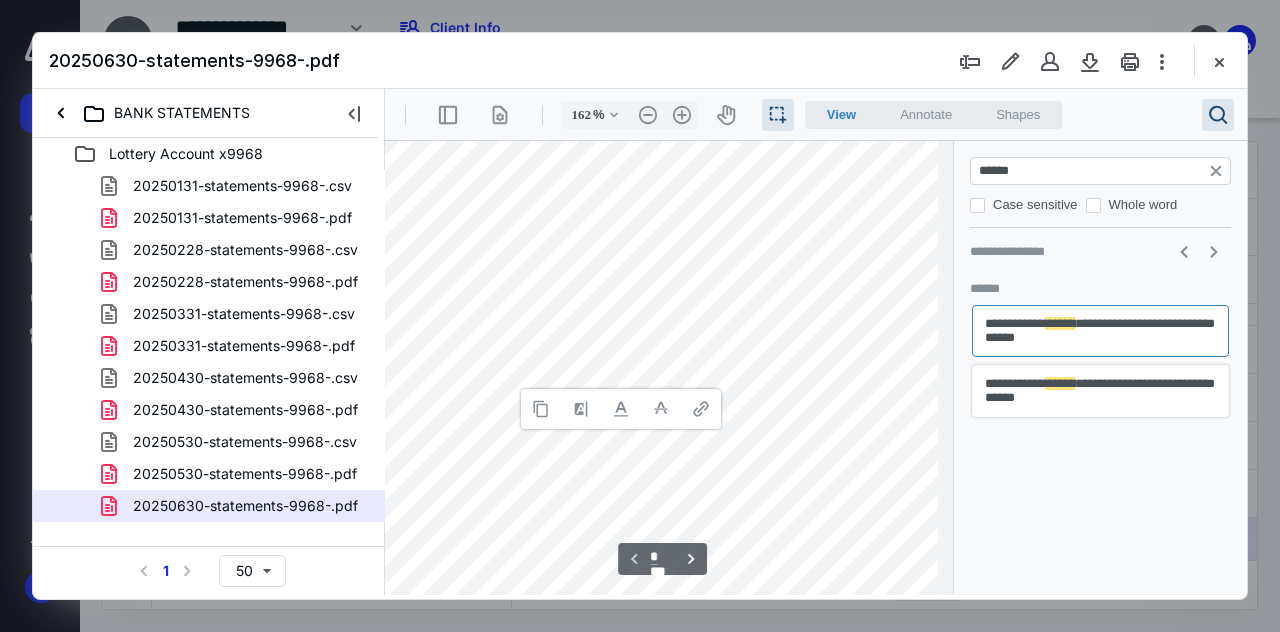 type 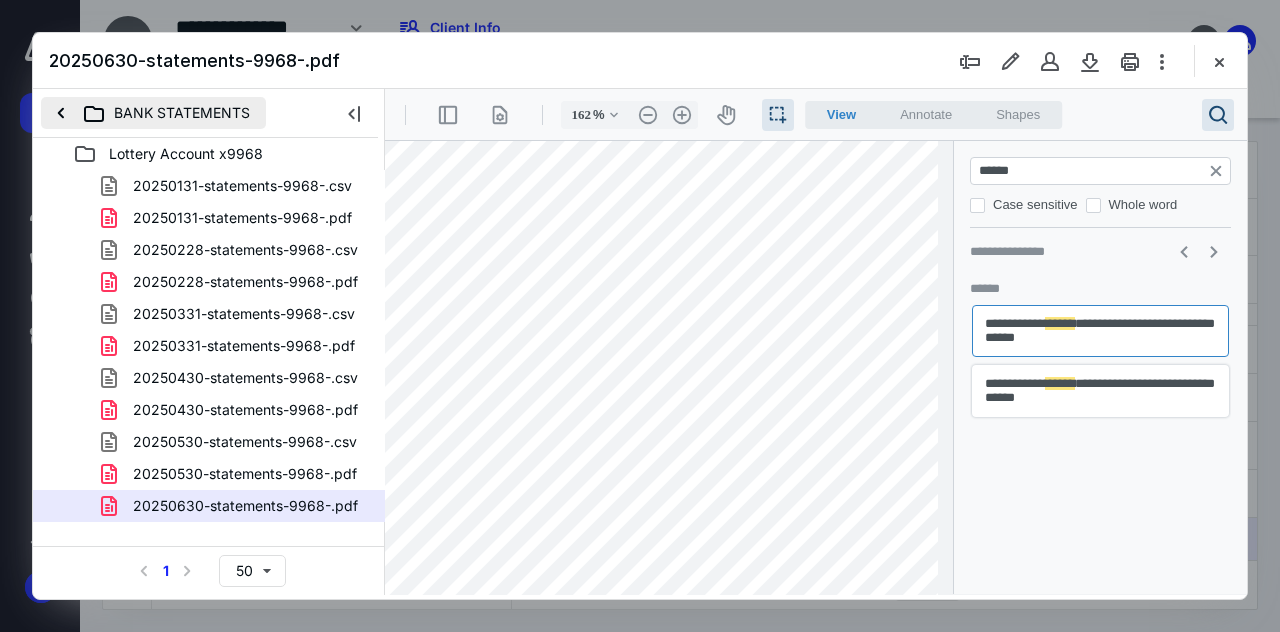 click on "BANK STATEMENTS" at bounding box center [153, 113] 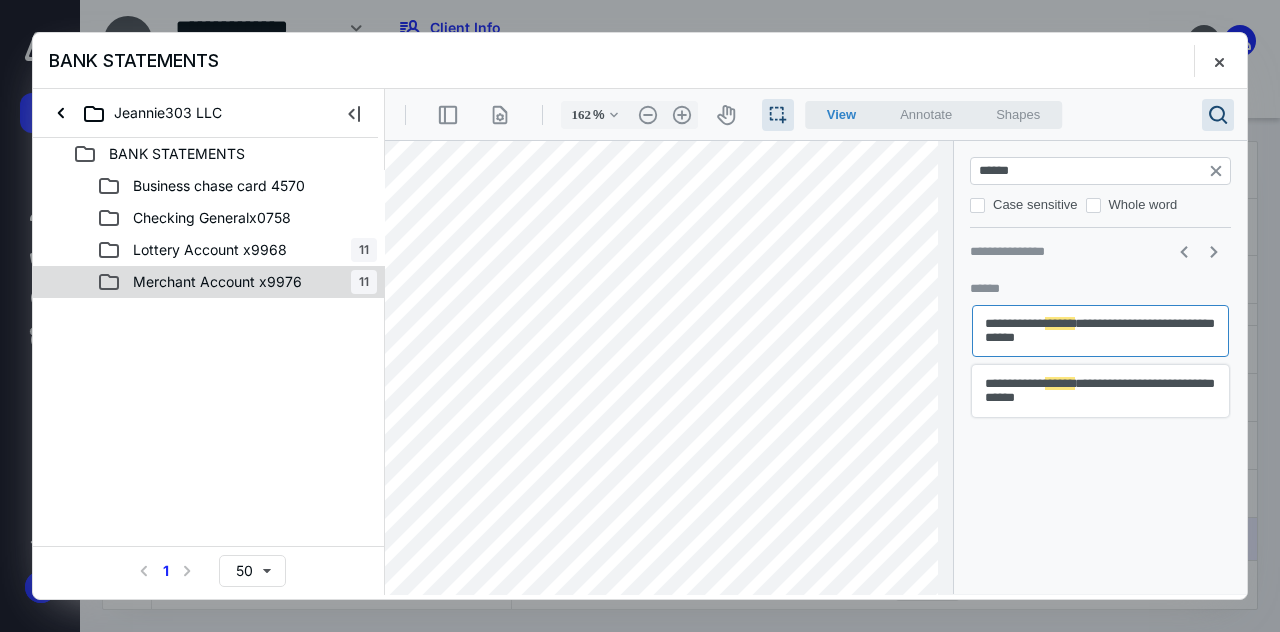 click on "Merchant Account x9976" at bounding box center [217, 282] 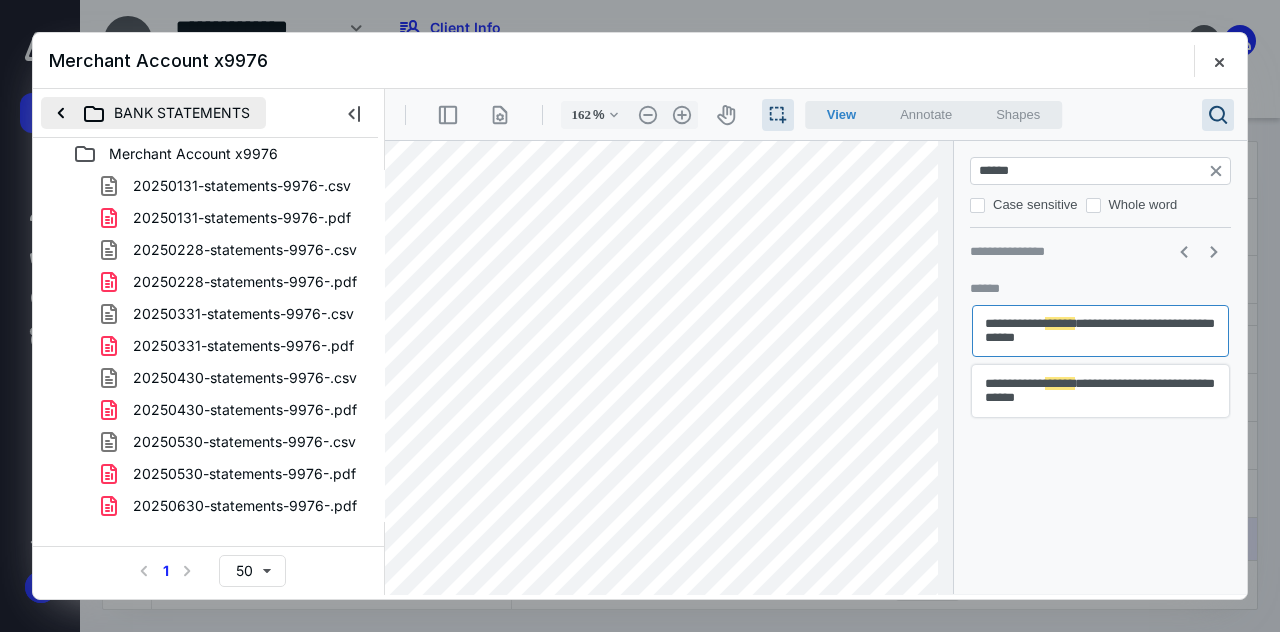 click on "BANK STATEMENTS" at bounding box center [153, 113] 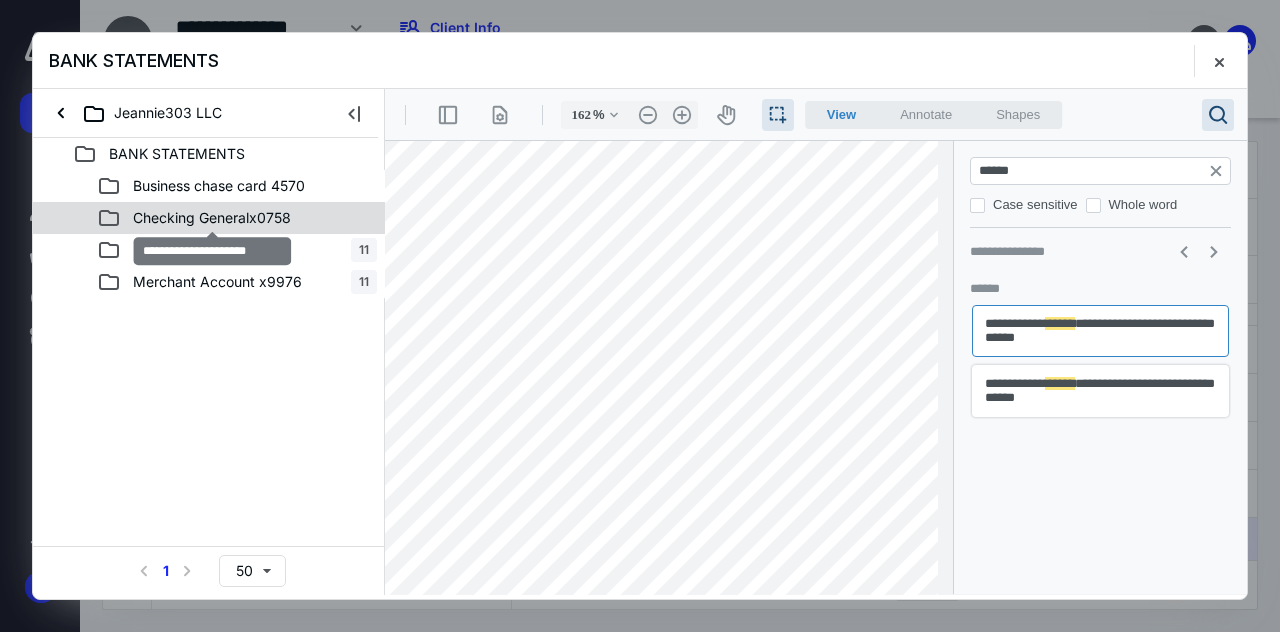 click on "Checking Generalx0758" at bounding box center (212, 218) 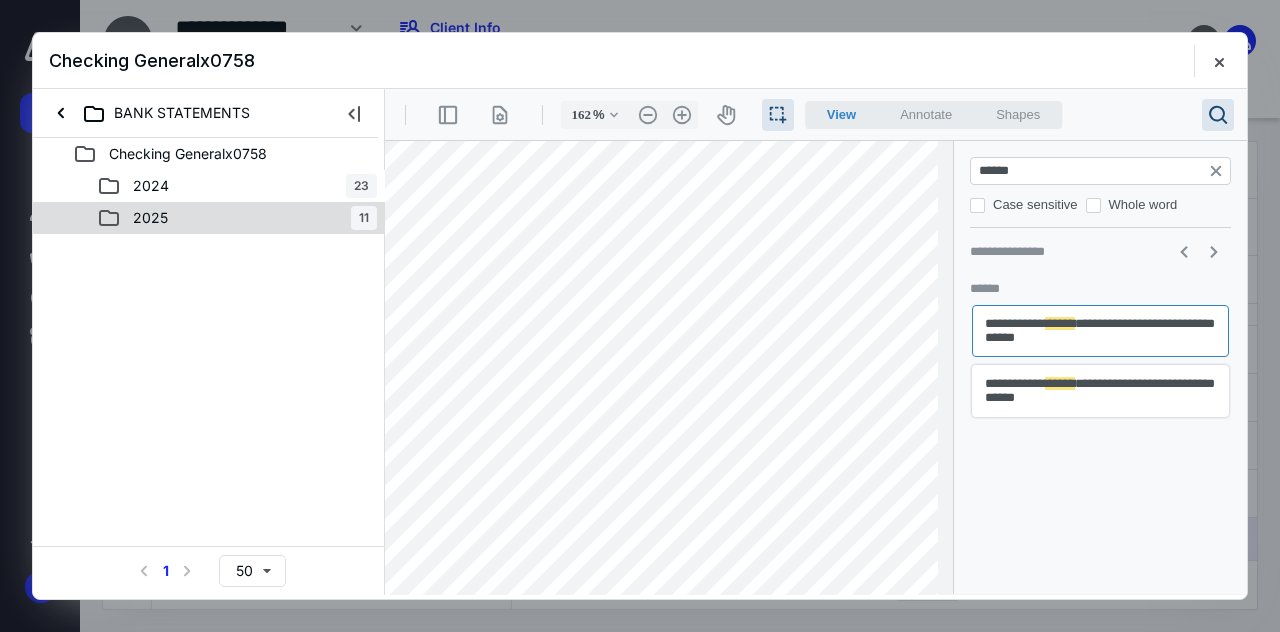 click on "2025 11" at bounding box center [237, 218] 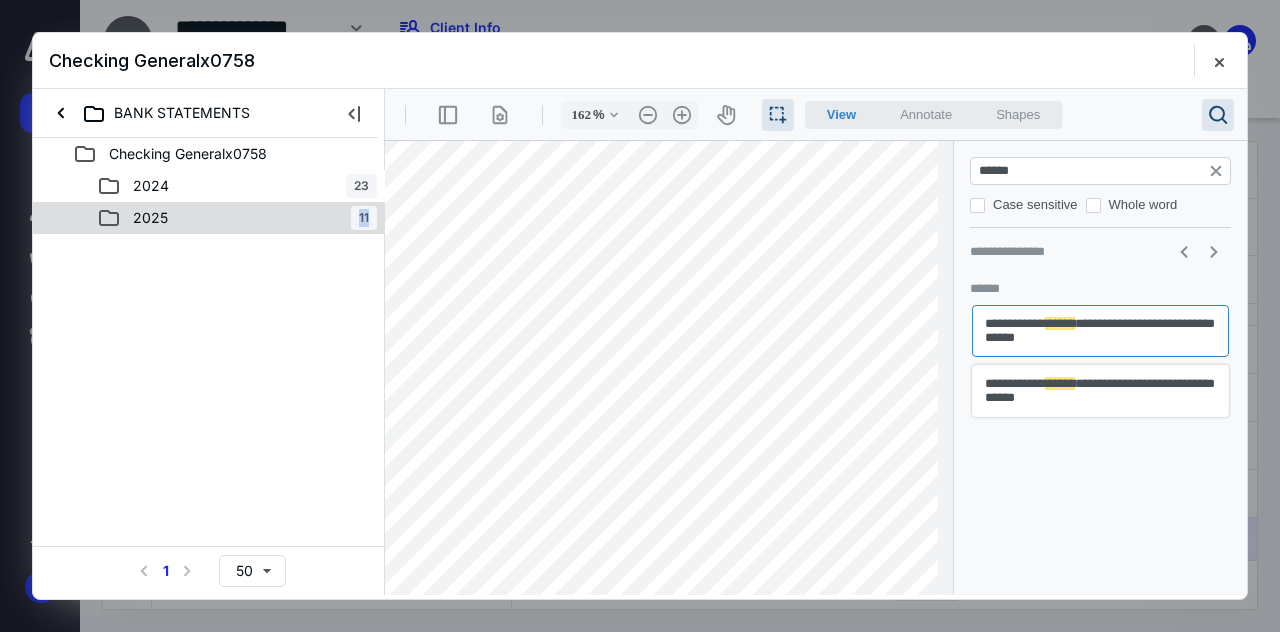 click on "2025 11" at bounding box center [237, 218] 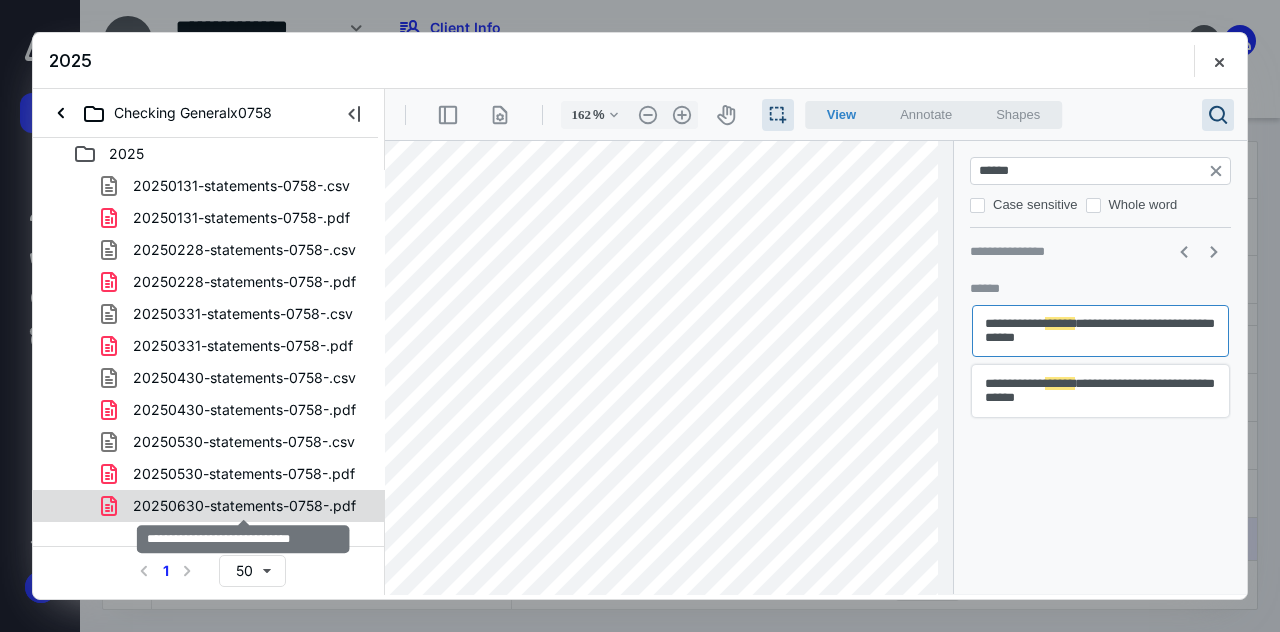 click on "20250630-statements-0758-.pdf" at bounding box center [244, 506] 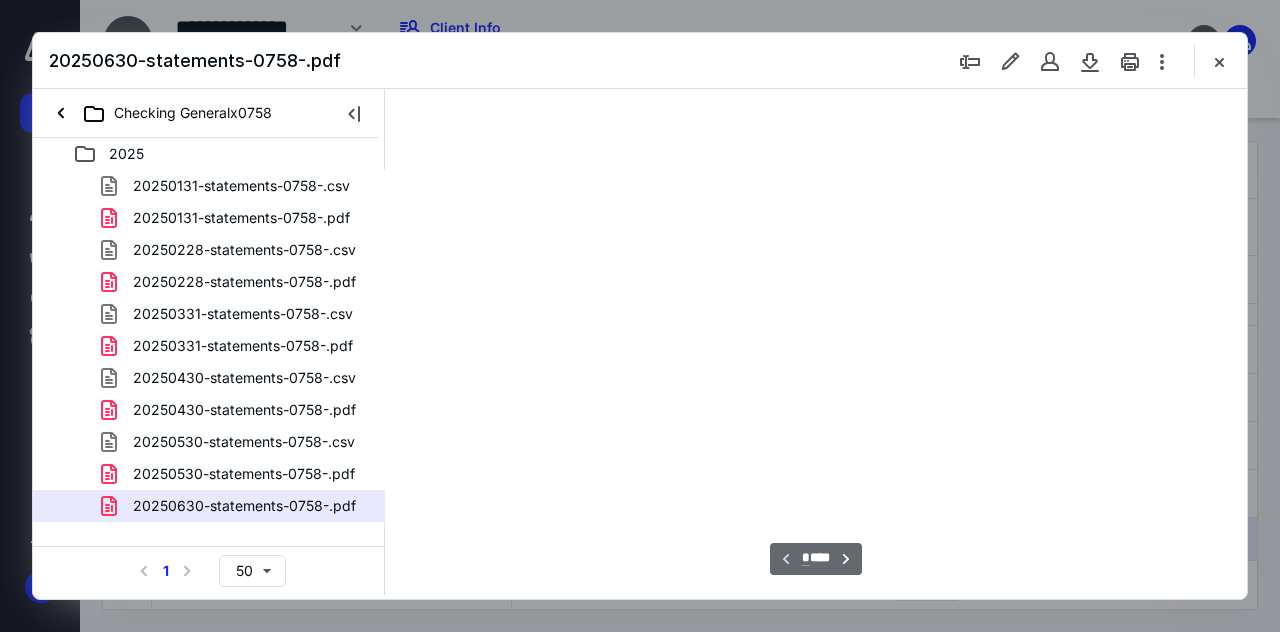 scroll, scrollTop: 54, scrollLeft: 0, axis: vertical 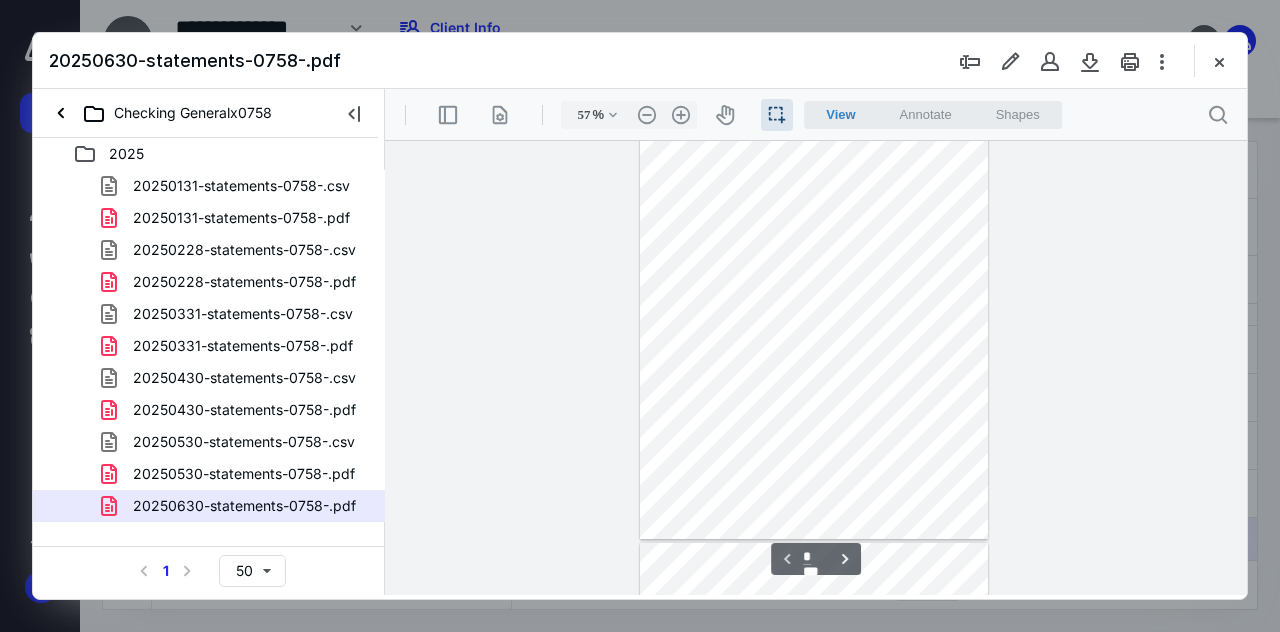 click on ".cls-1{fill:#abb0c4;} icon - header - sidebar - line .cls-1{fill:#abb0c4;} icon - header - page manipulation - line 57 % .cls-1{fill:#abb0c4;} icon - chevron - down .cls-1{fill:#abb0c4;} icon - header - zoom - out - line Current zoom is   57 % .cls-1{fill:#abb0c4;} icon - header - zoom - in - line icon-header-pan20 icon / operation / multi select View Annotate Shapes View .cls-1{fill:#abb0c4;} icon - chevron - down View Annotate Shapes .cls-1{fill:#abb0c4;} icon - header - search" at bounding box center (816, 114) 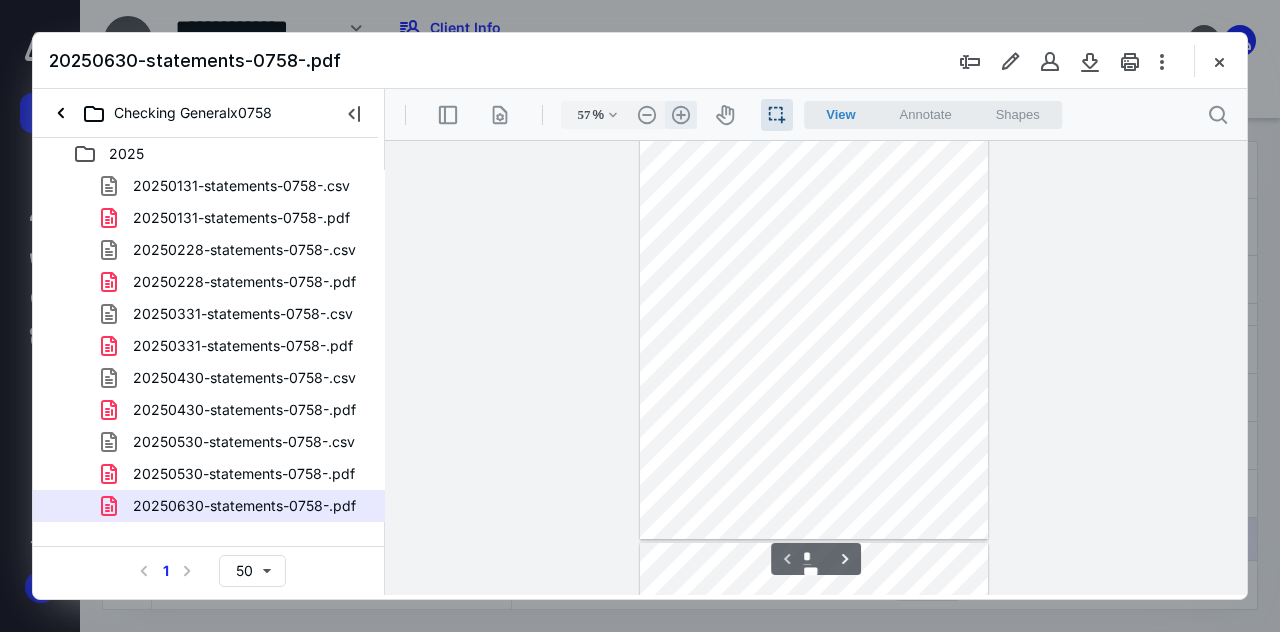 click on ".cls-1{fill:#abb0c4;} icon - header - zoom - in - line" at bounding box center [681, 115] 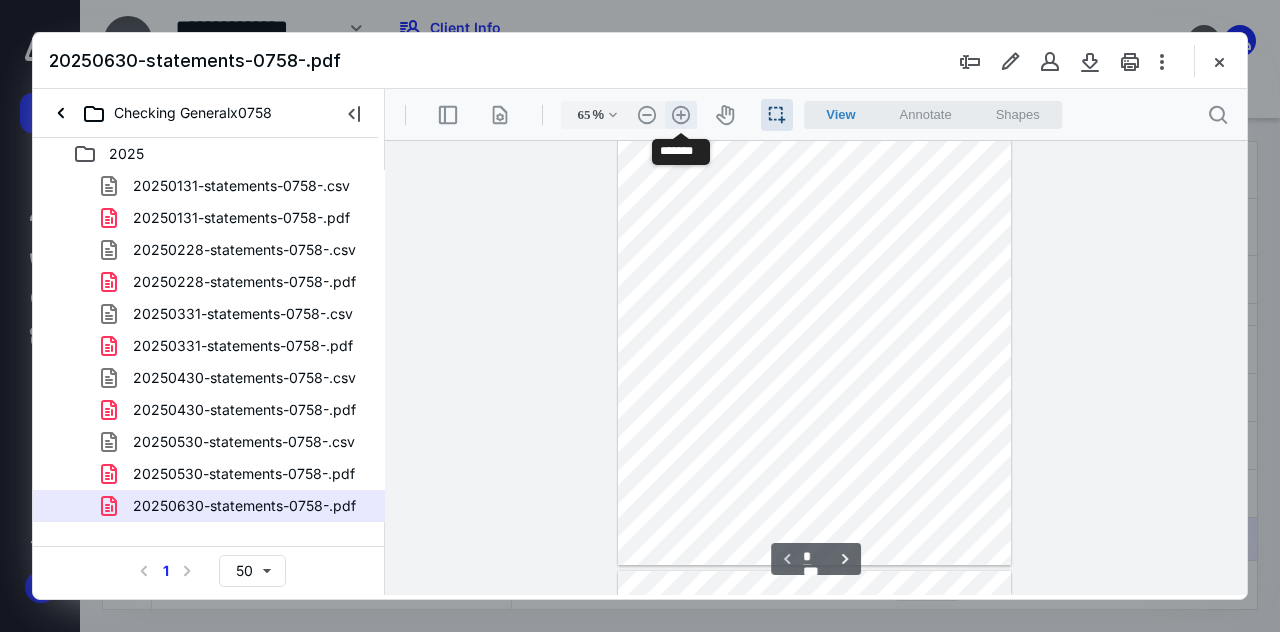 click on ".cls-1{fill:#abb0c4;} icon - header - zoom - in - line" at bounding box center (681, 115) 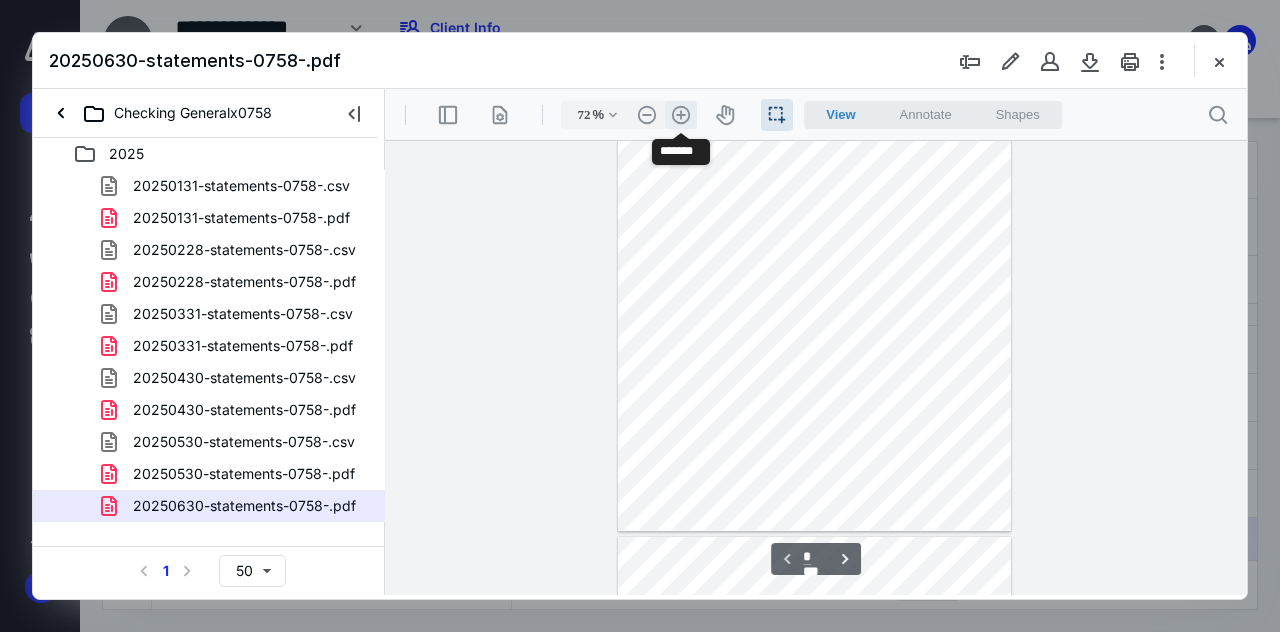 click on ".cls-1{fill:#abb0c4;} icon - header - zoom - in - line" at bounding box center [681, 115] 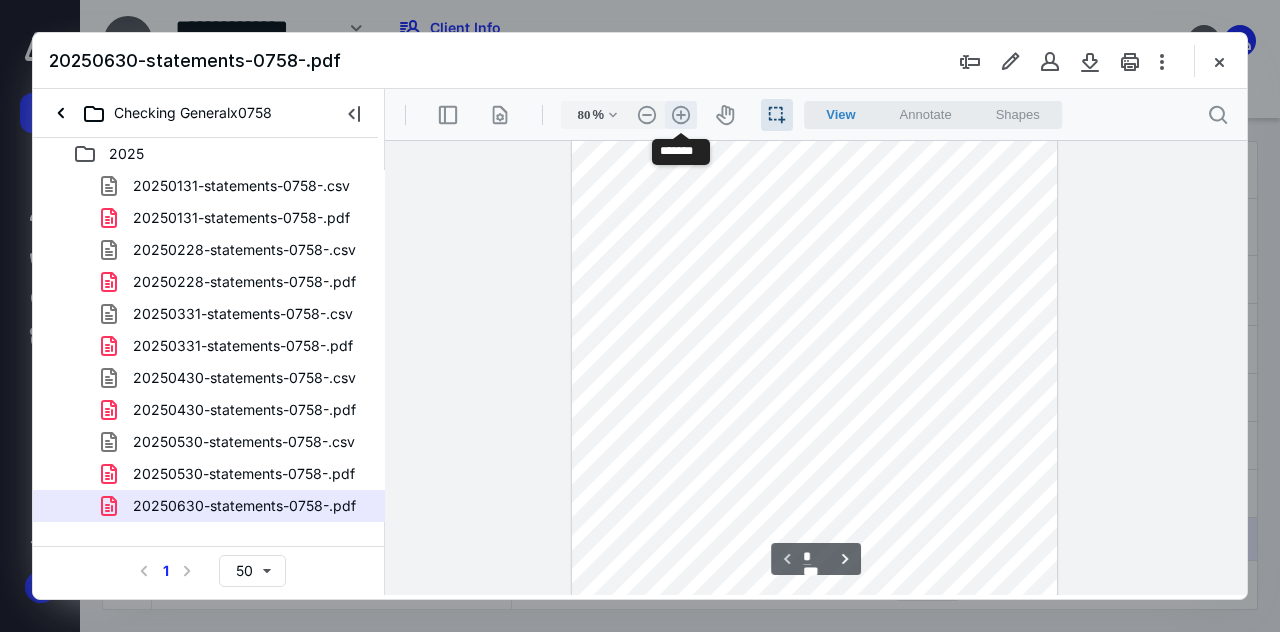 click on ".cls-1{fill:#abb0c4;} icon - header - zoom - in - line" at bounding box center (681, 115) 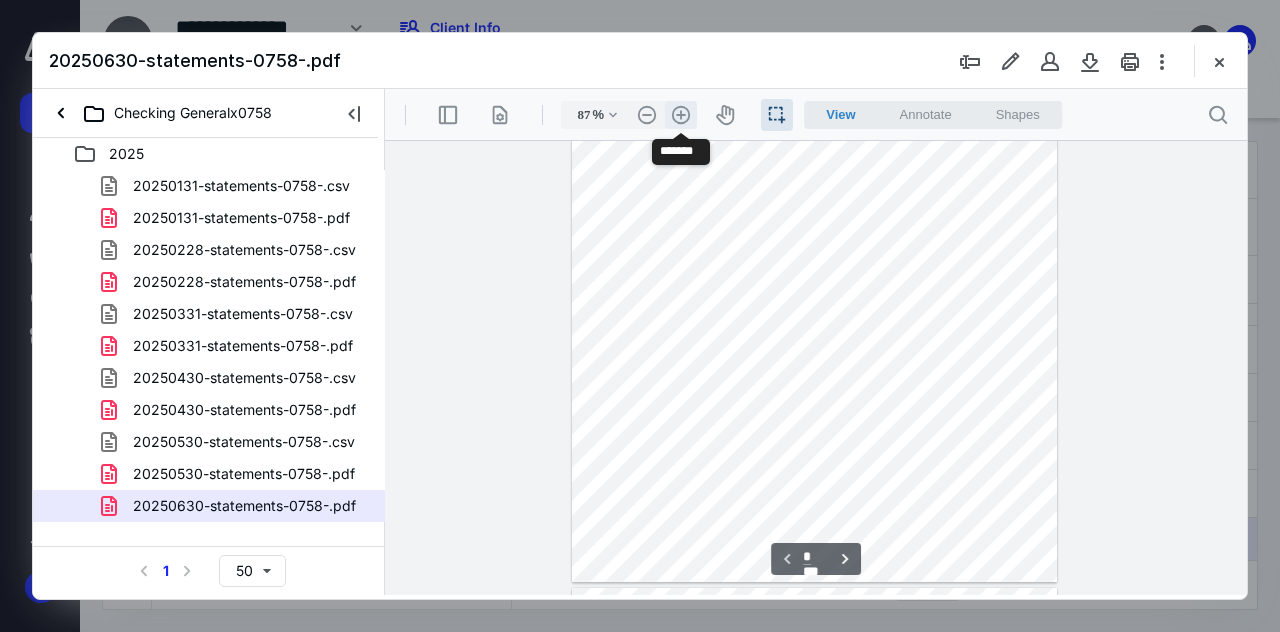 click on ".cls-1{fill:#abb0c4;} icon - header - zoom - in - line" at bounding box center [681, 115] 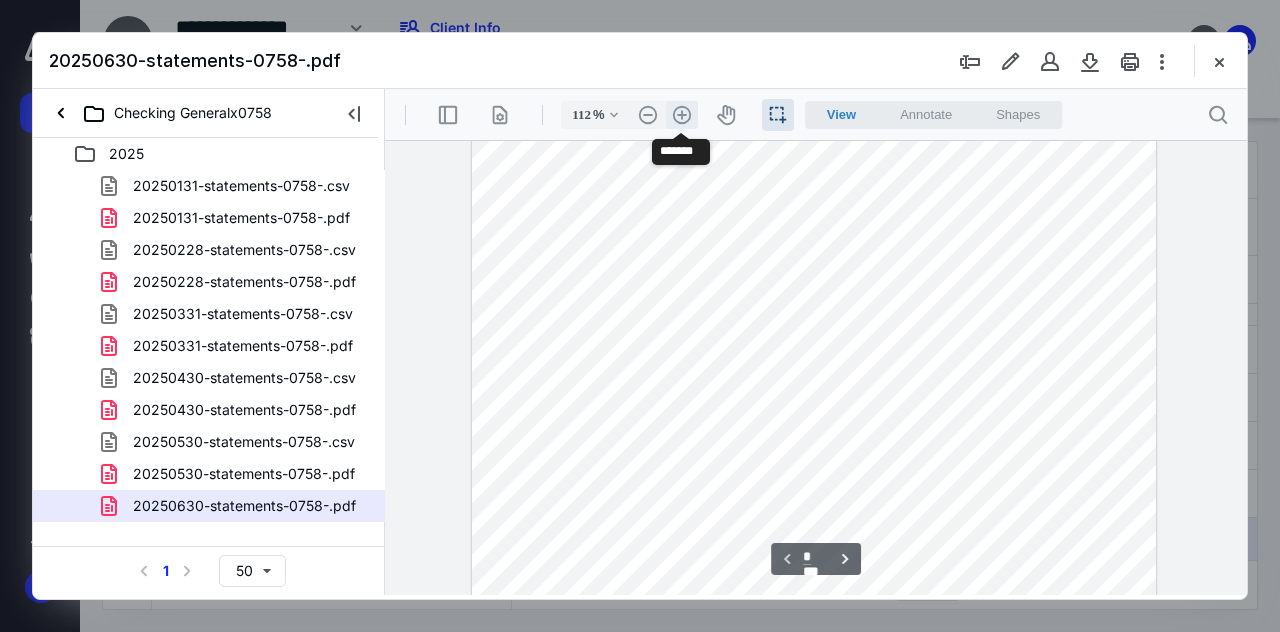 click on ".cls-1{fill:#abb0c4;} icon - header - zoom - in - line" at bounding box center (682, 115) 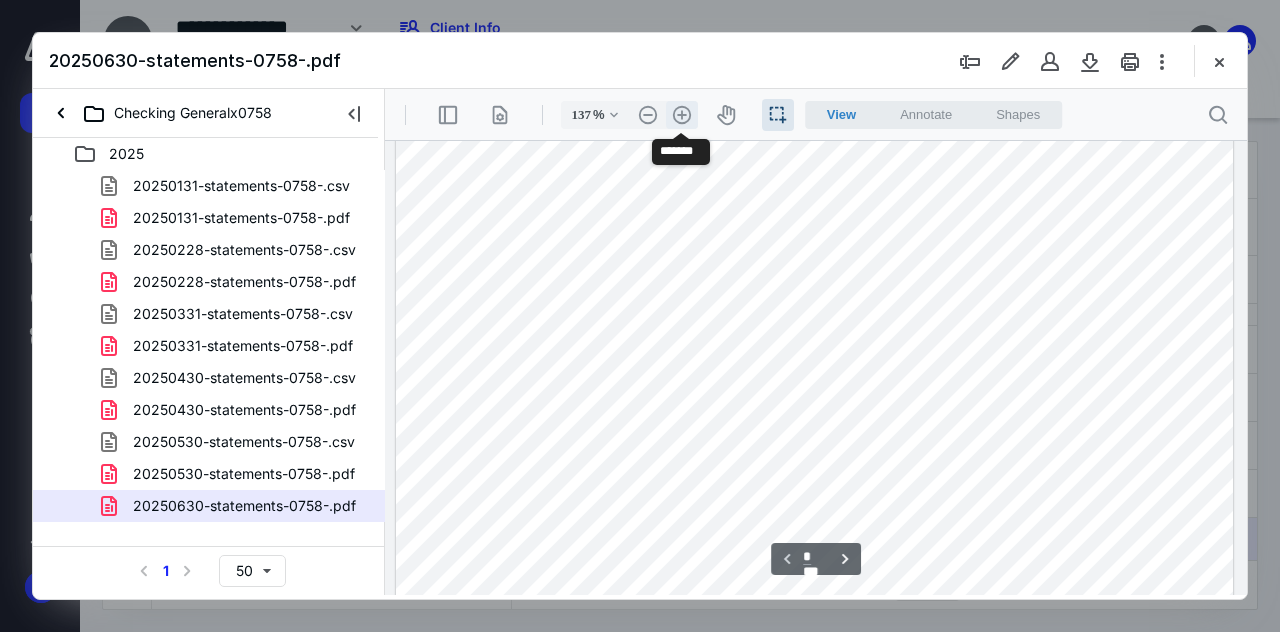 scroll, scrollTop: 415, scrollLeft: 0, axis: vertical 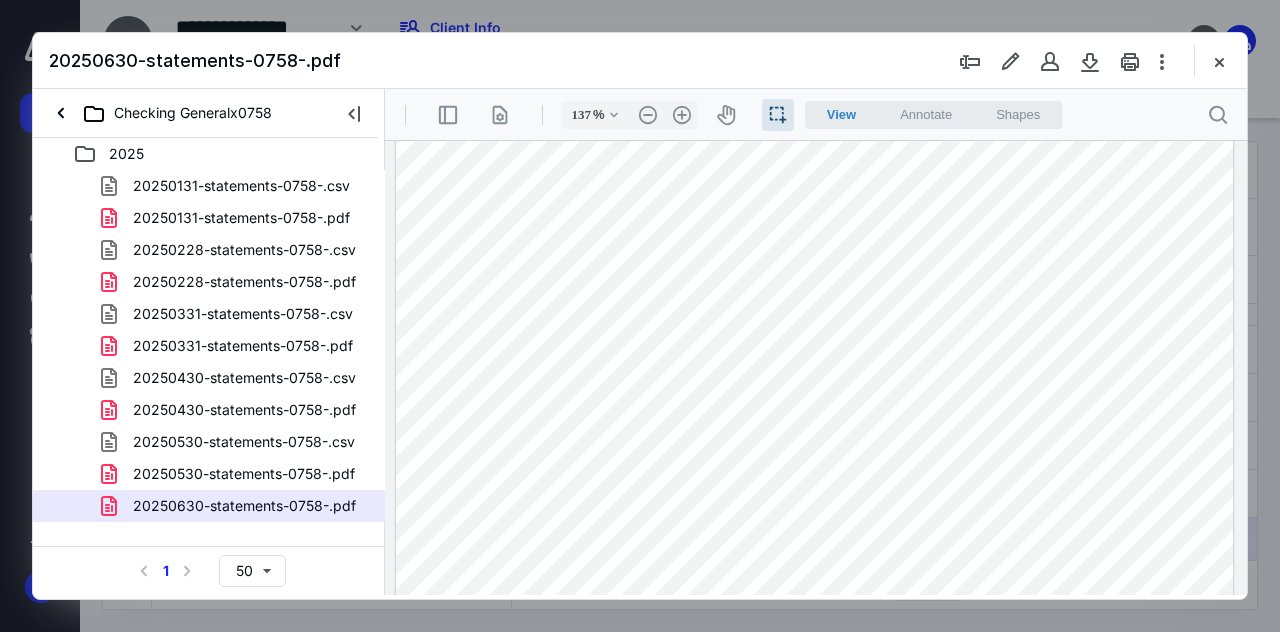 click at bounding box center (815, 273) 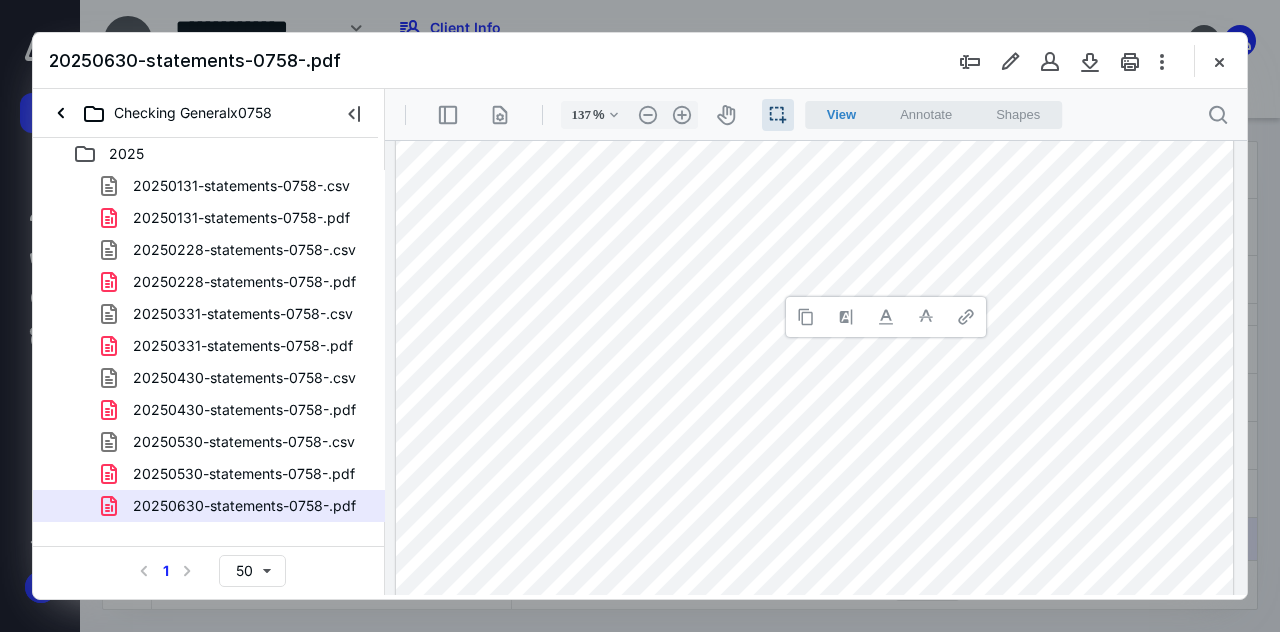type 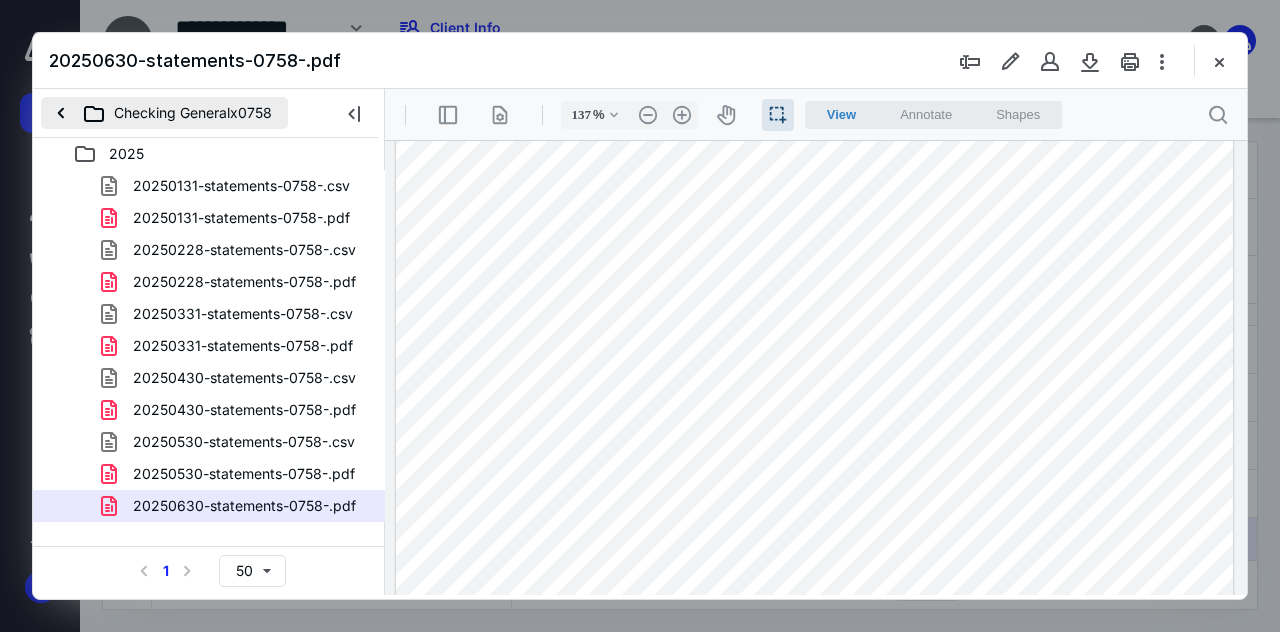 click on "Checking Generalx0758" at bounding box center (164, 113) 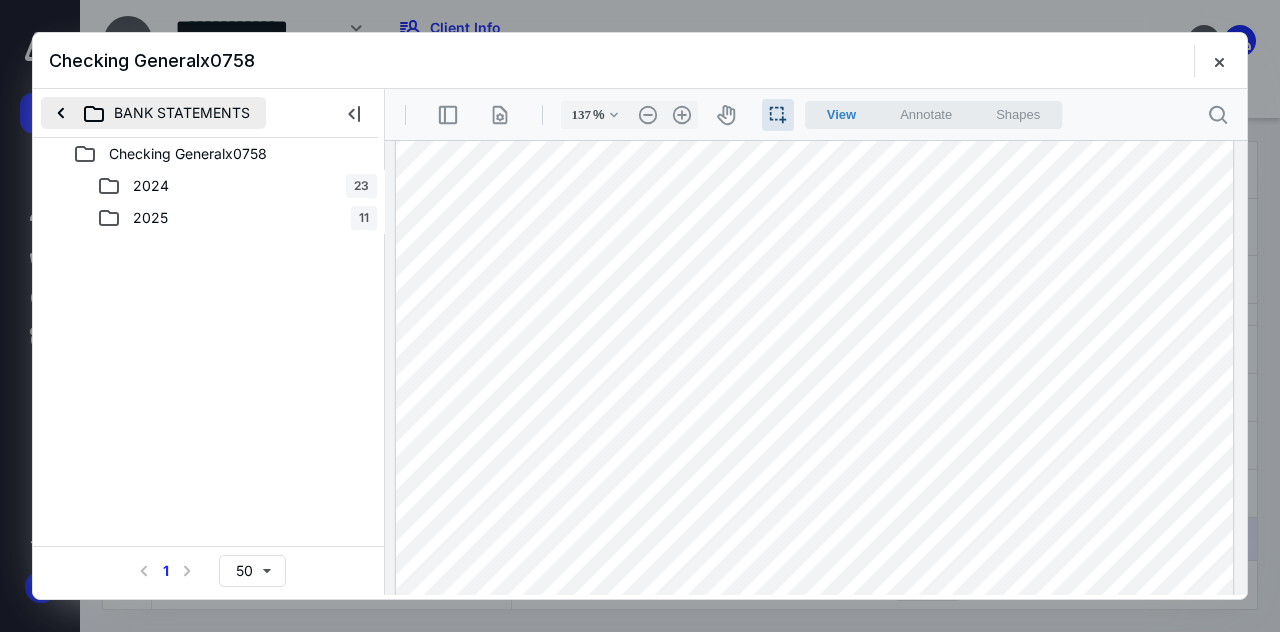 click on "BANK STATEMENTS" at bounding box center (153, 113) 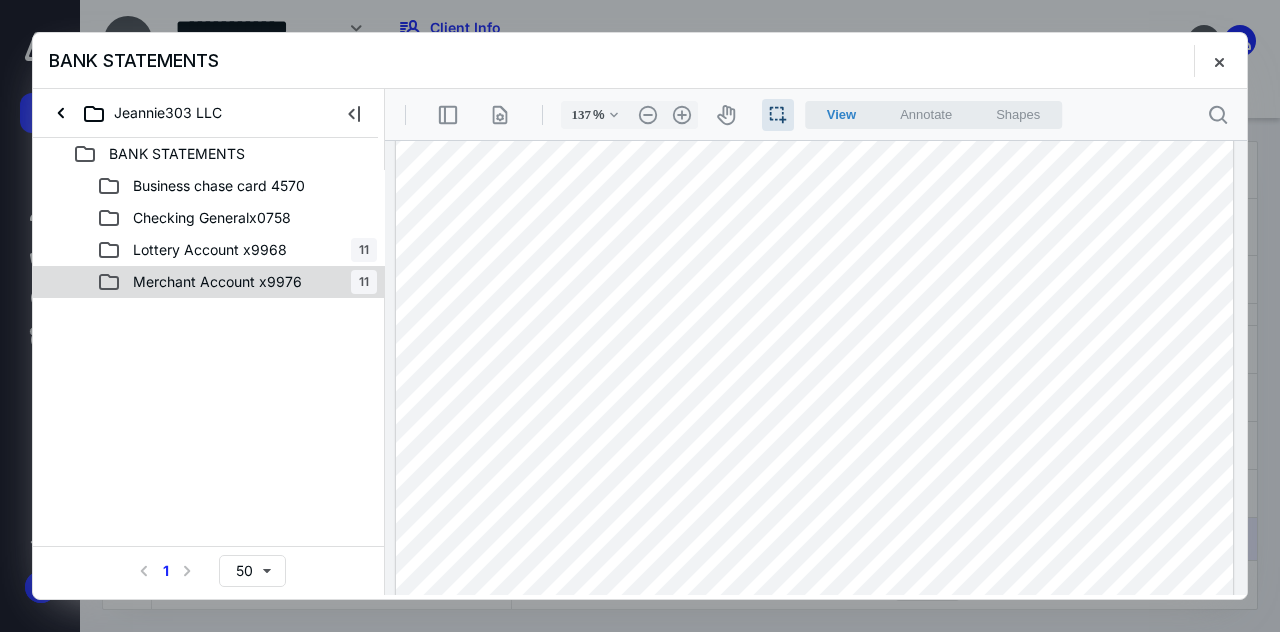 click on "Merchant Account x9976" at bounding box center [217, 282] 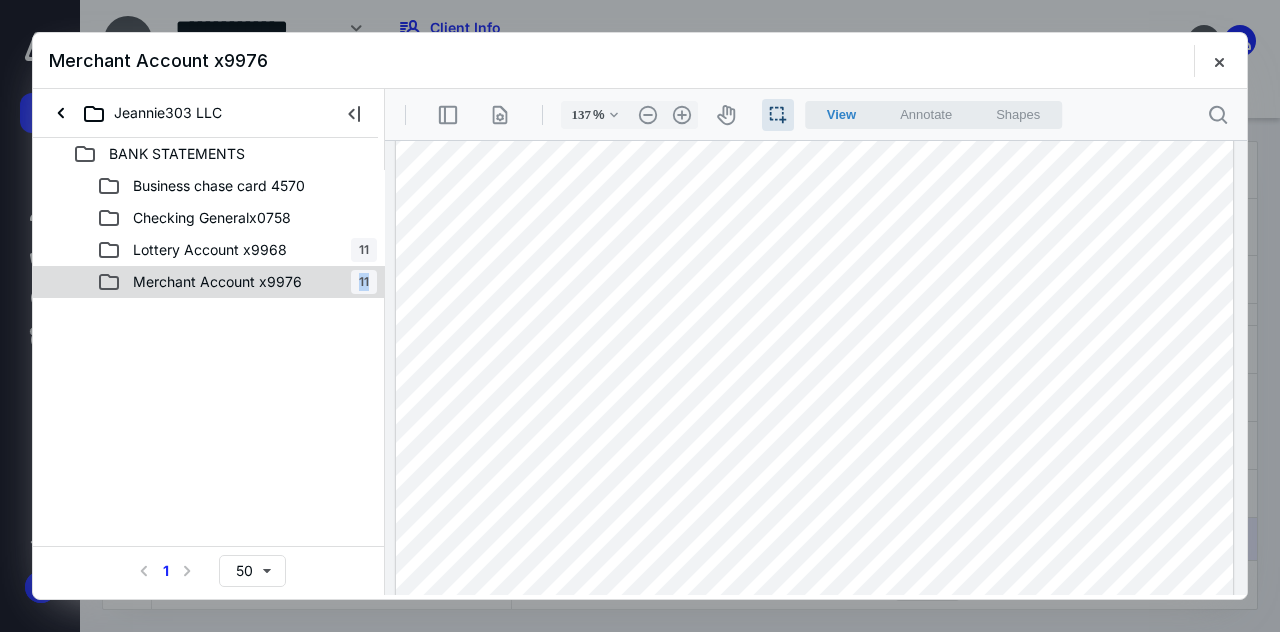 click on "Merchant Account x9976" at bounding box center (217, 282) 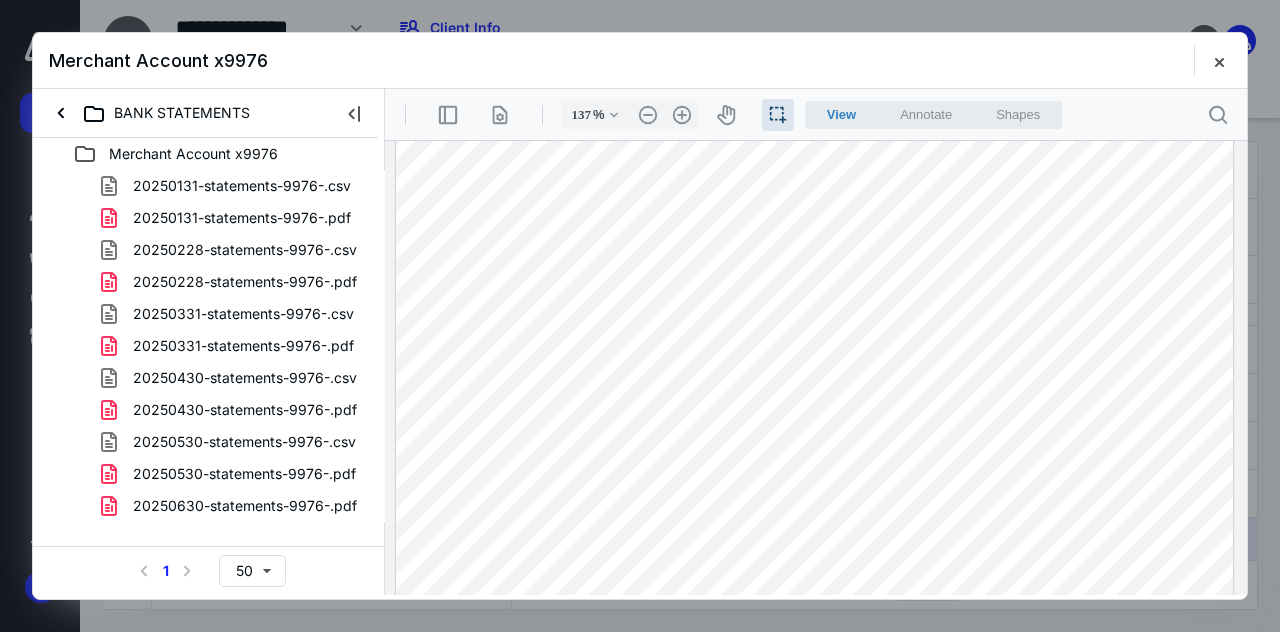 click on "20250630-statements-9976-.pdf" at bounding box center (245, 506) 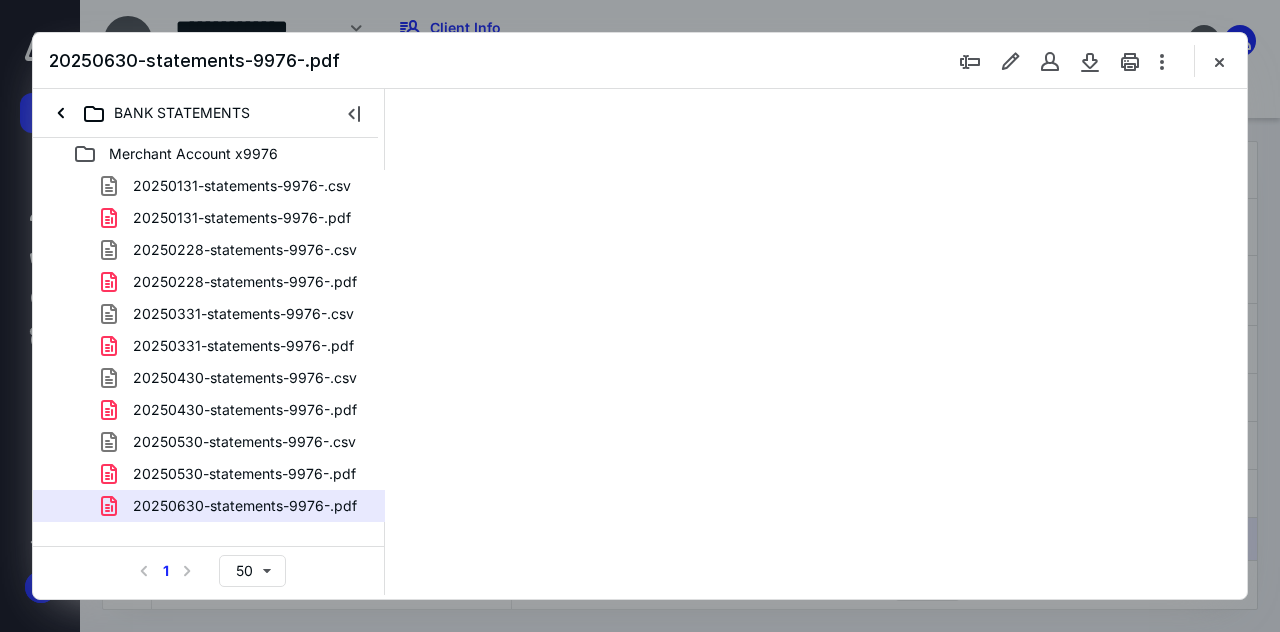 scroll, scrollTop: 0, scrollLeft: 0, axis: both 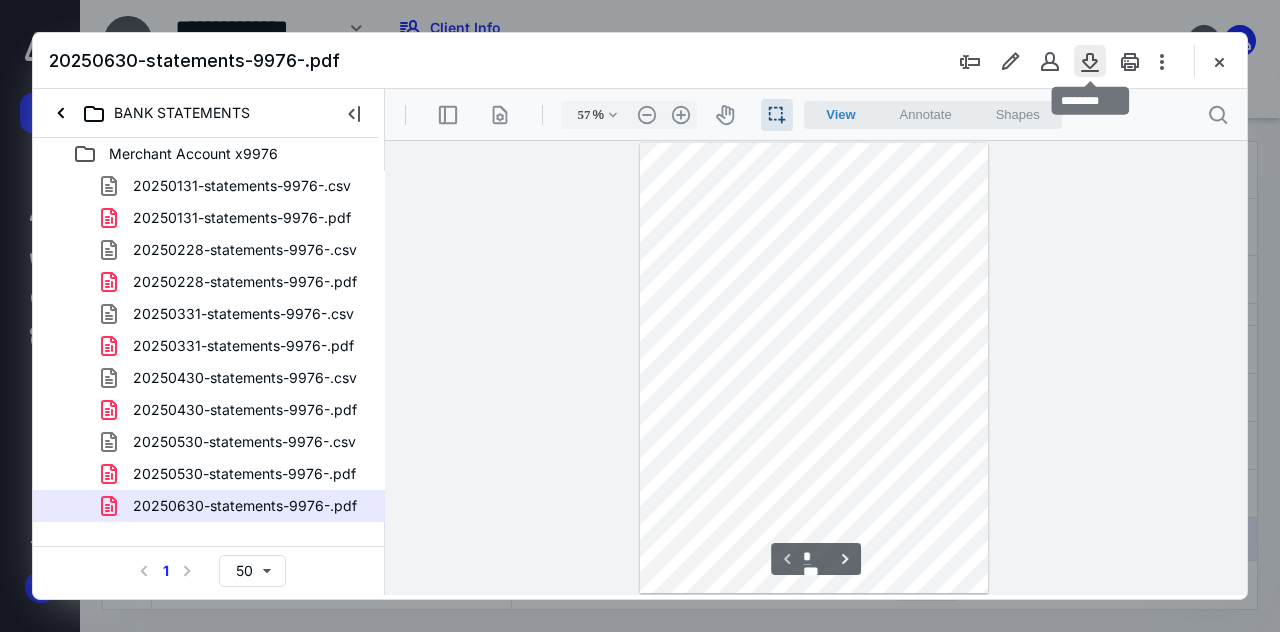 click at bounding box center [1090, 61] 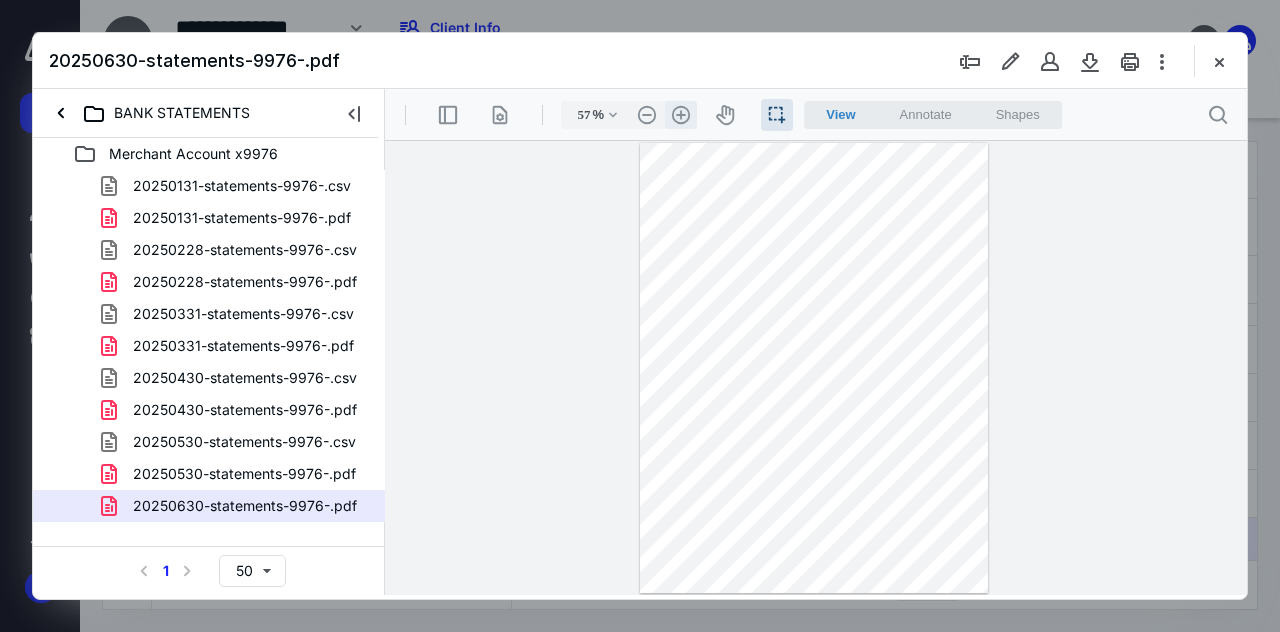 click on ".cls-1{fill:#abb0c4;} icon - header - zoom - in - line" at bounding box center [681, 115] 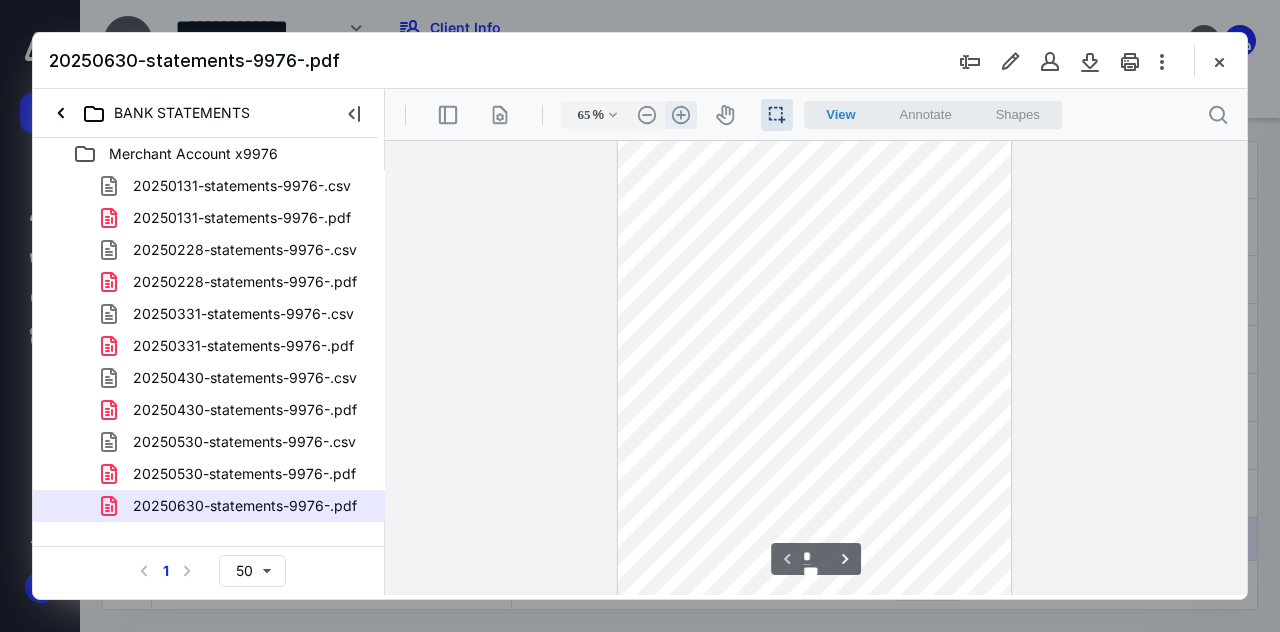 click on ".cls-1{fill:#abb0c4;} icon - header - zoom - in - line" at bounding box center (681, 115) 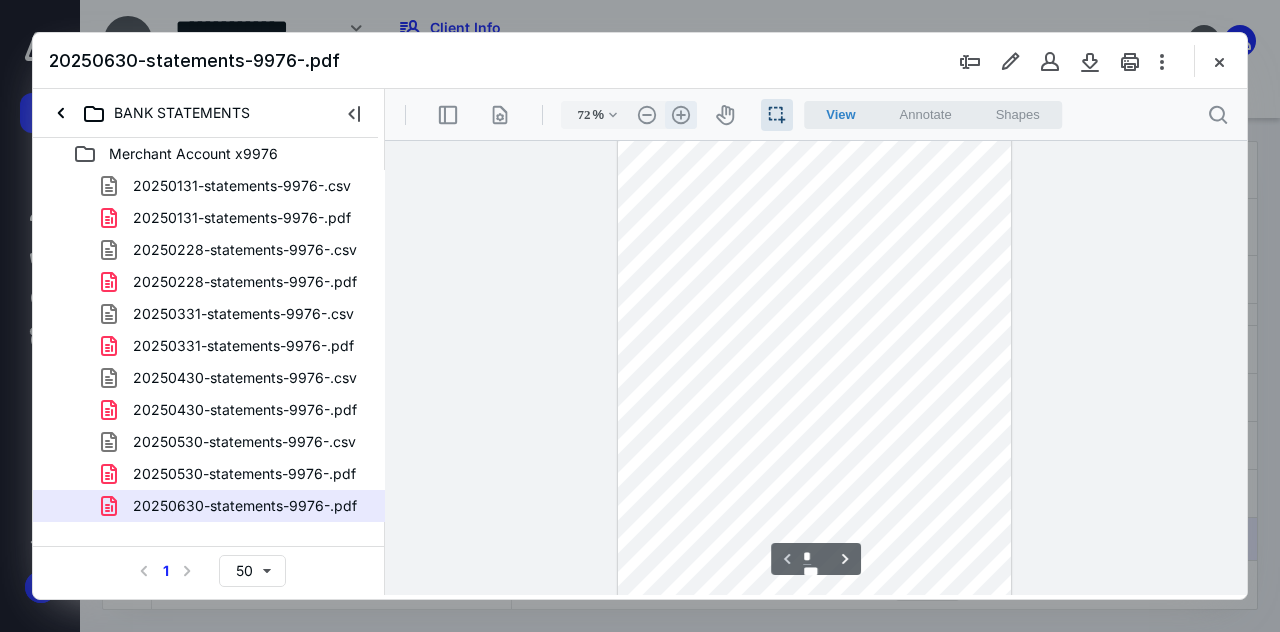 click on ".cls-1{fill:#abb0c4;} icon - header - zoom - in - line" at bounding box center (681, 115) 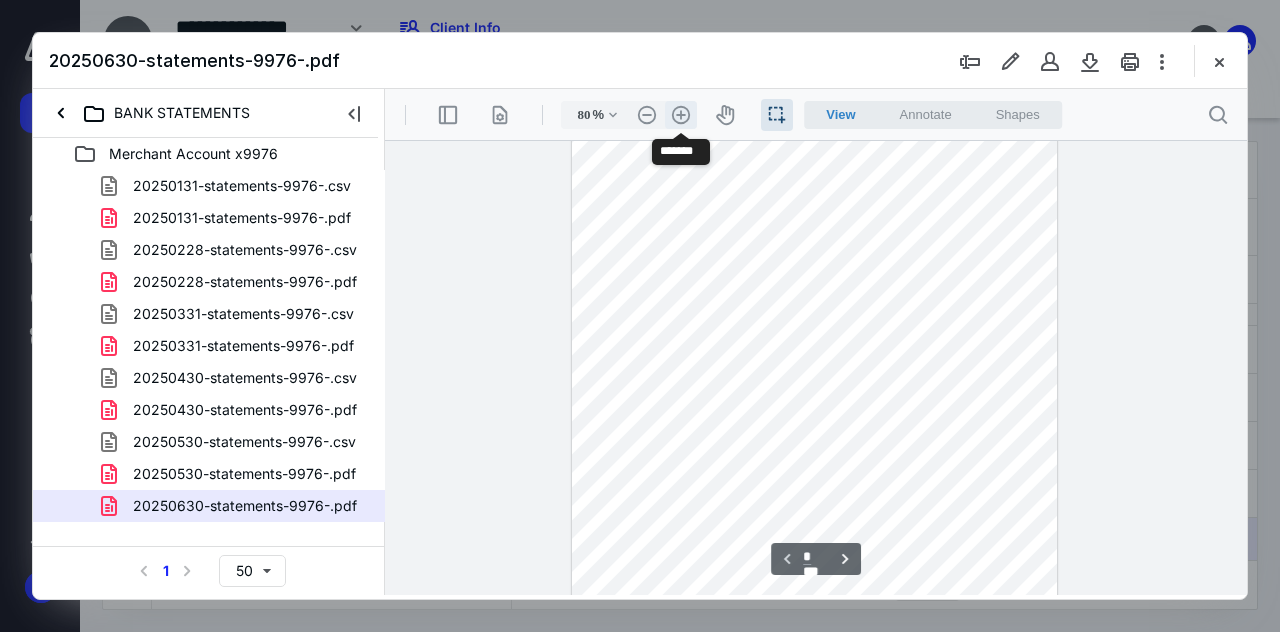 click on ".cls-1{fill:#abb0c4;} icon - header - zoom - in - line" at bounding box center [681, 115] 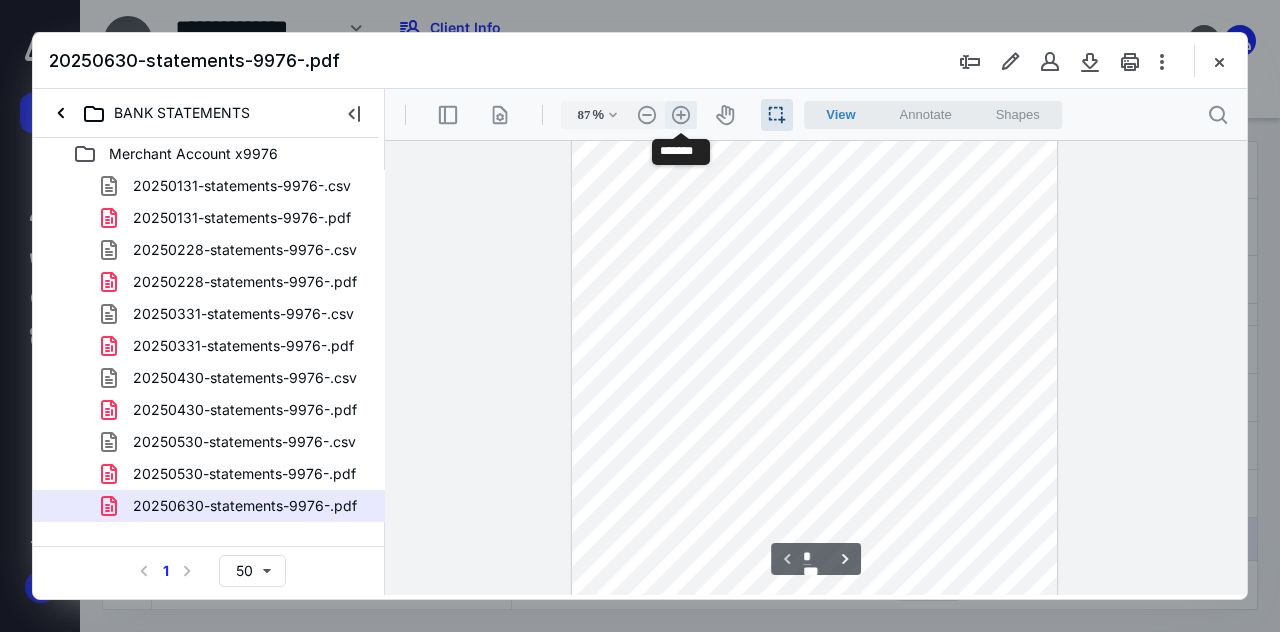 click on ".cls-1{fill:#abb0c4;} icon - header - zoom - in - line" at bounding box center [681, 115] 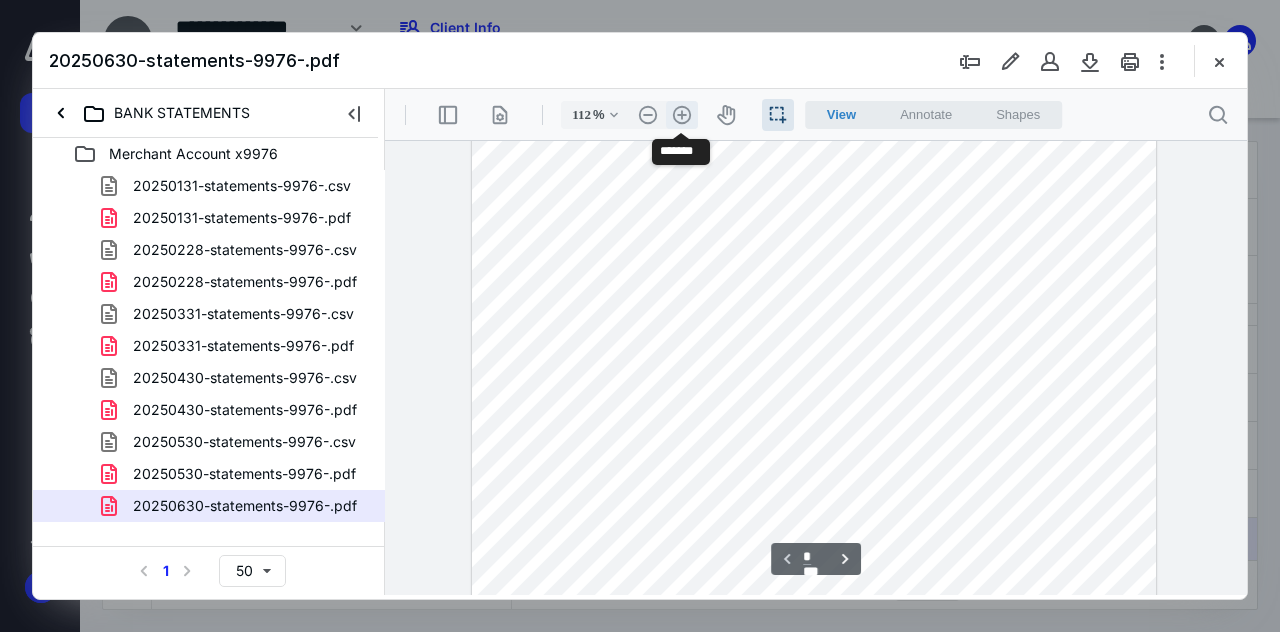 scroll, scrollTop: 284, scrollLeft: 0, axis: vertical 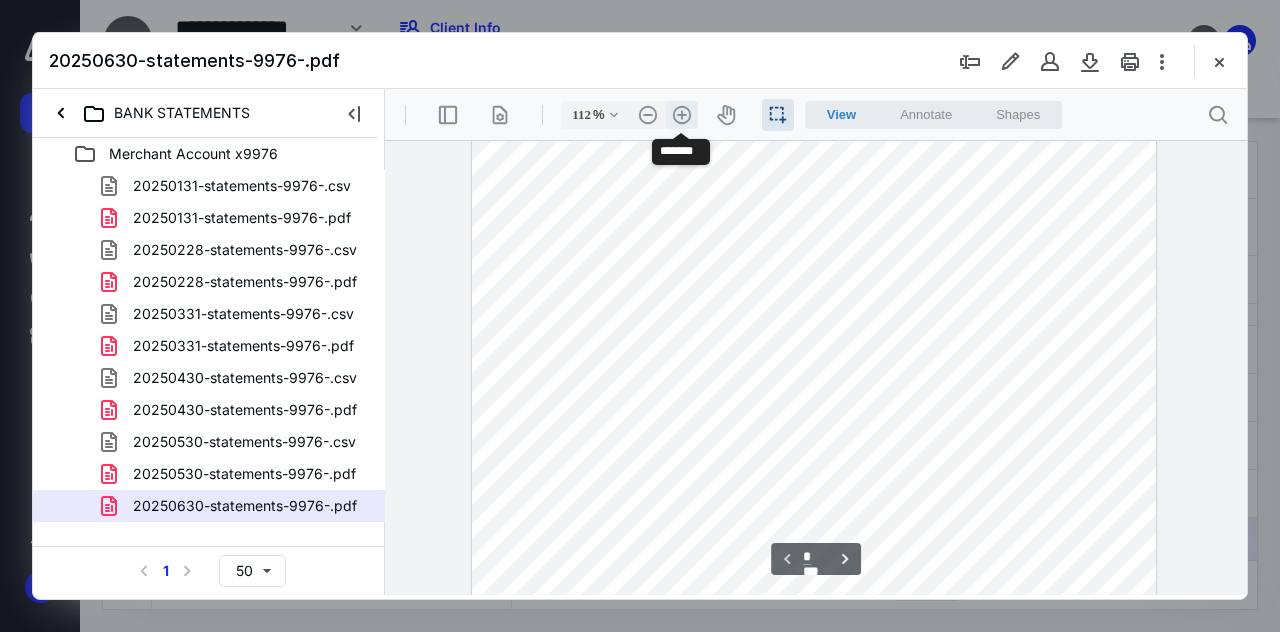 click on ".cls-1{fill:#abb0c4;} icon - header - zoom - in - line" at bounding box center (682, 115) 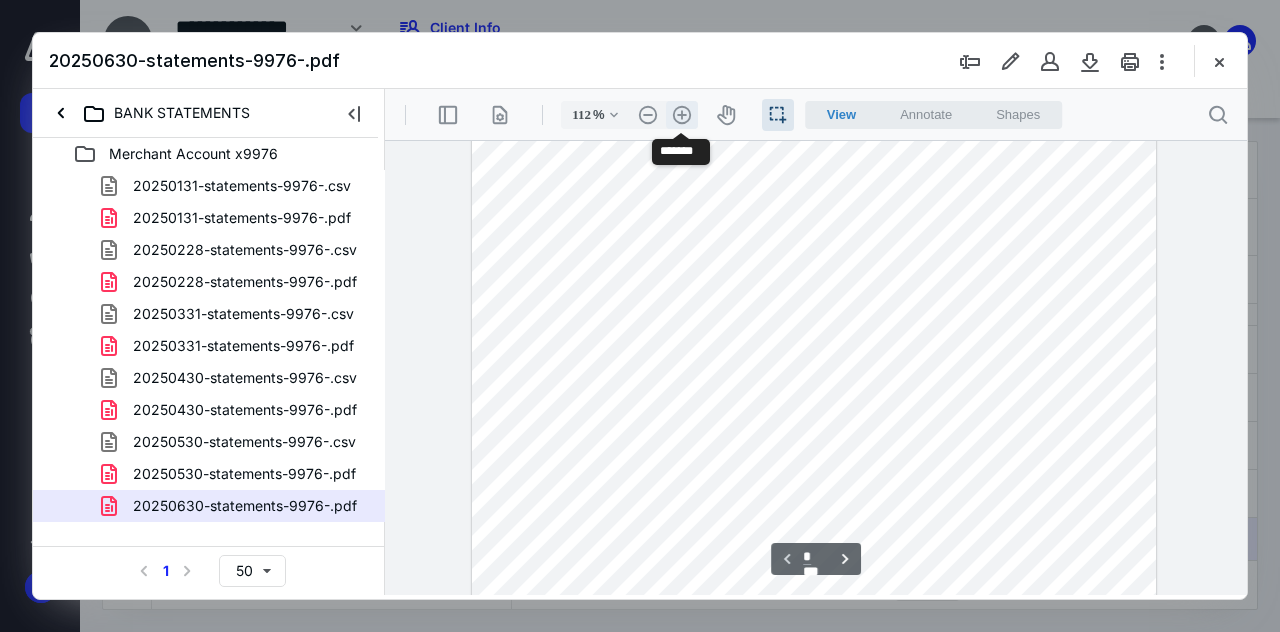 type on "137" 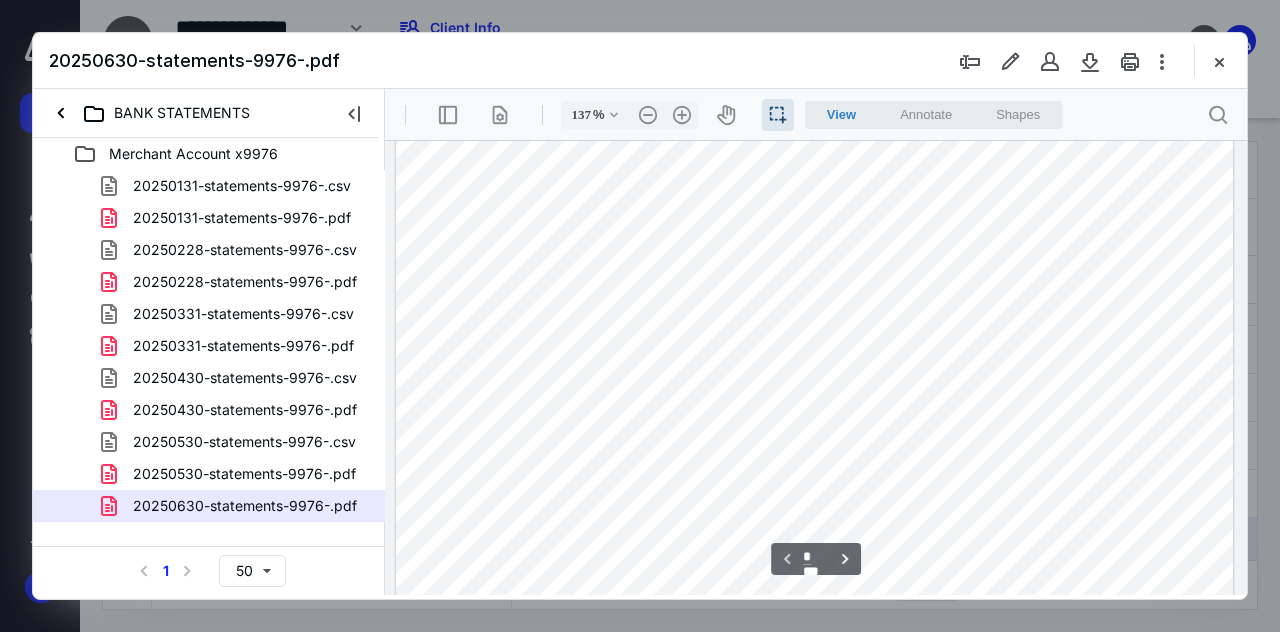click at bounding box center (815, 404) 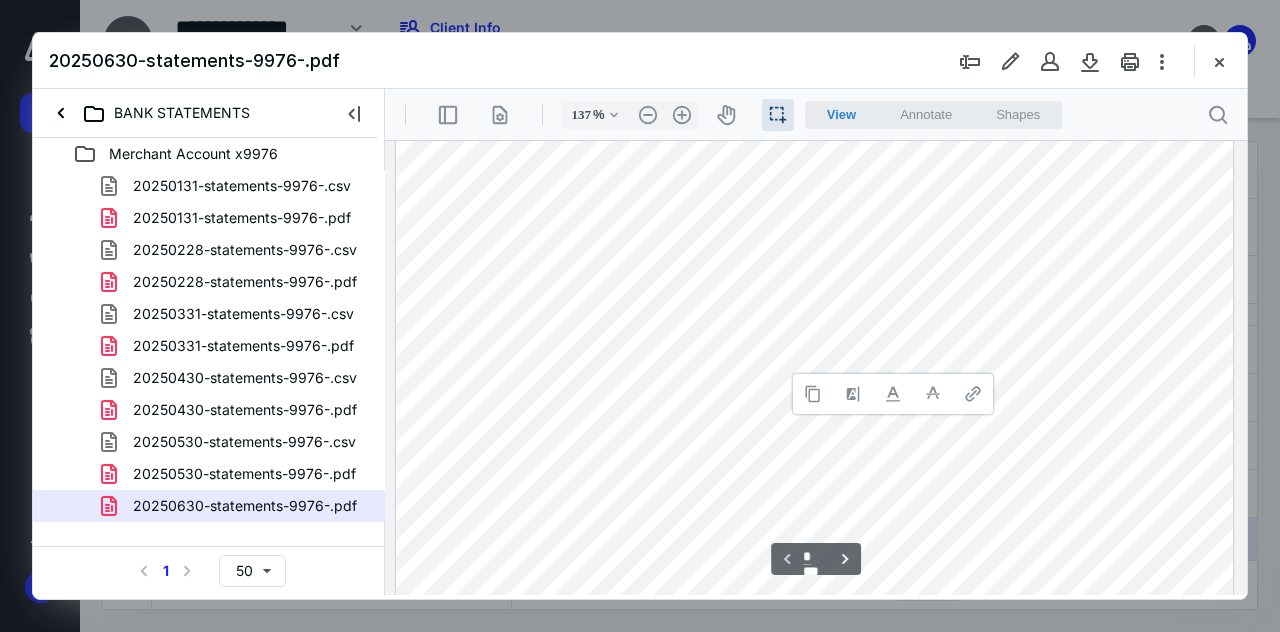 type 